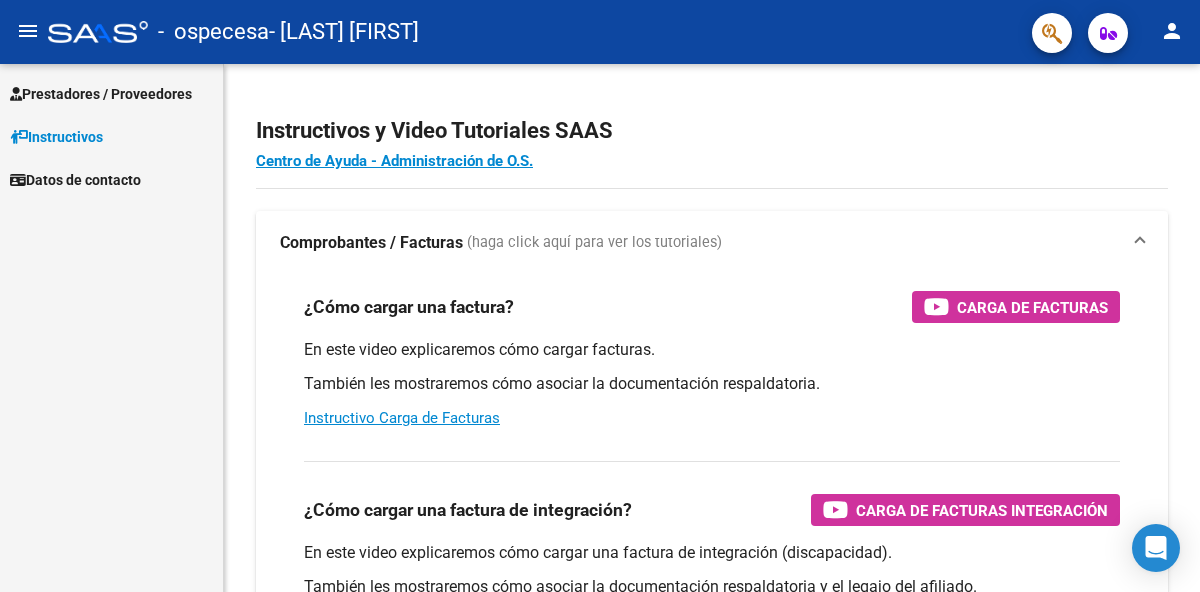 scroll, scrollTop: 0, scrollLeft: 0, axis: both 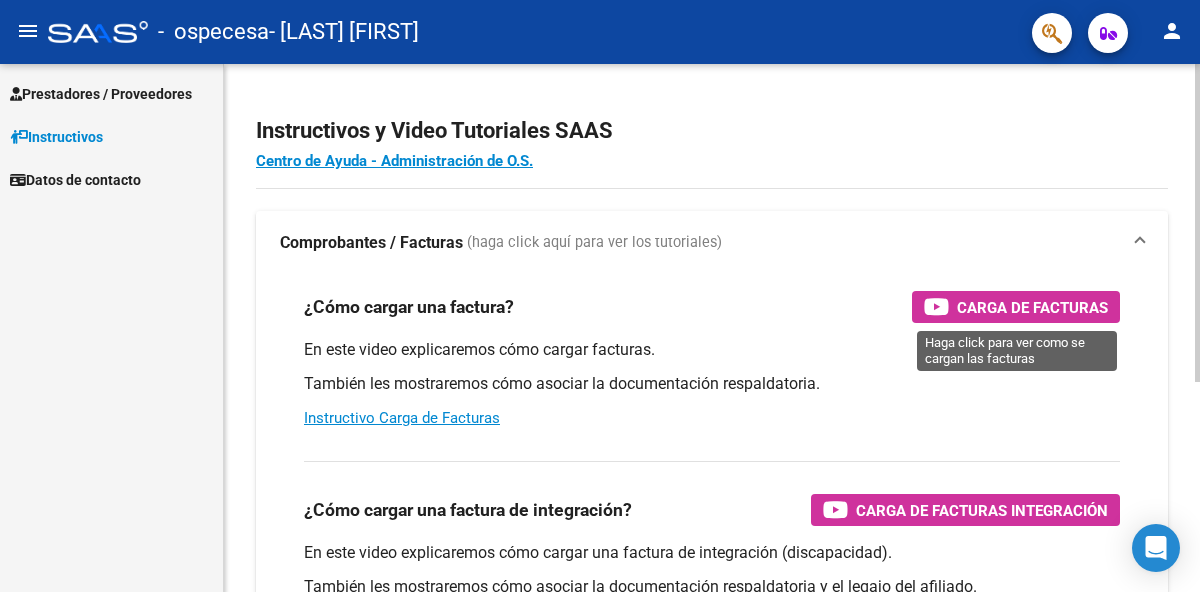click on "Carga de Facturas" at bounding box center [1032, 307] 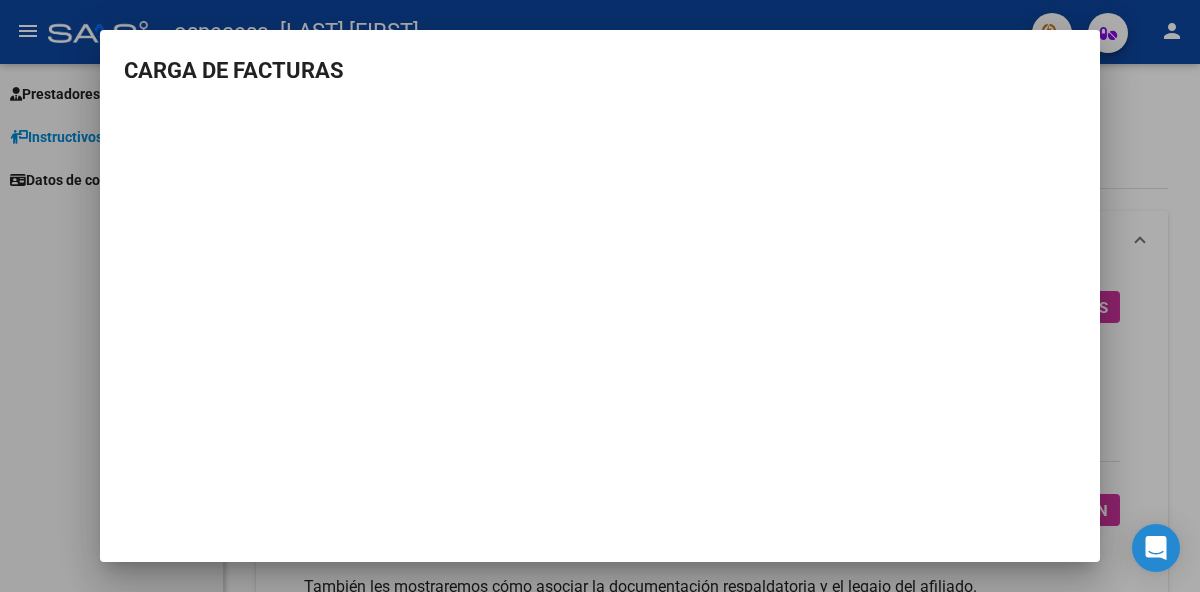click on "CARGA DE FACTURAS" at bounding box center (600, 296) 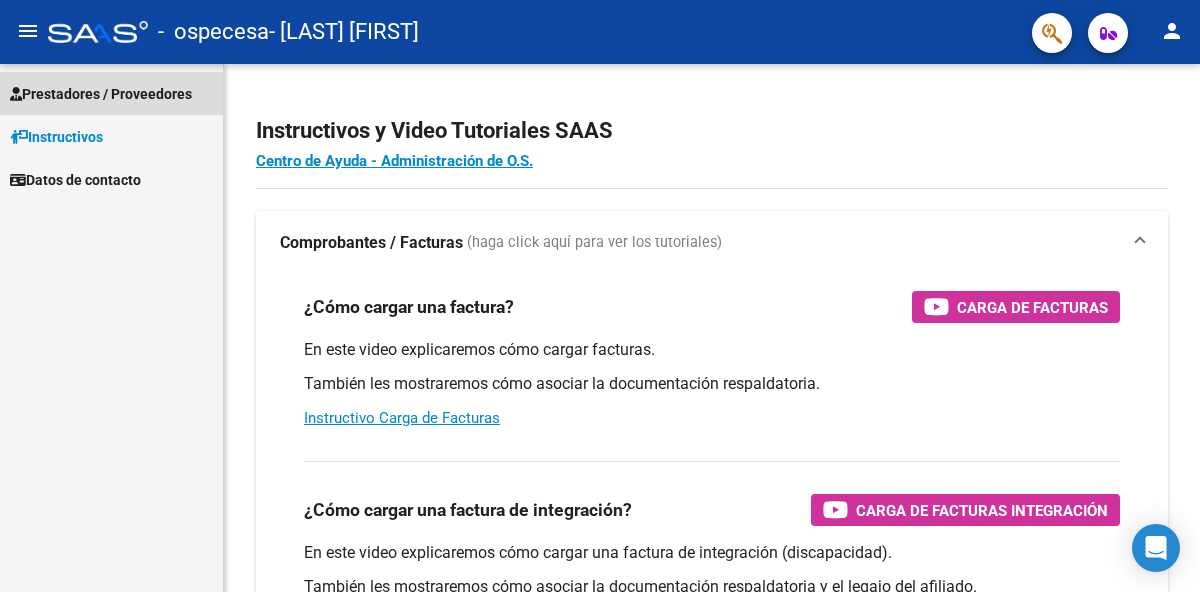 click on "Prestadores / Proveedores" at bounding box center (101, 94) 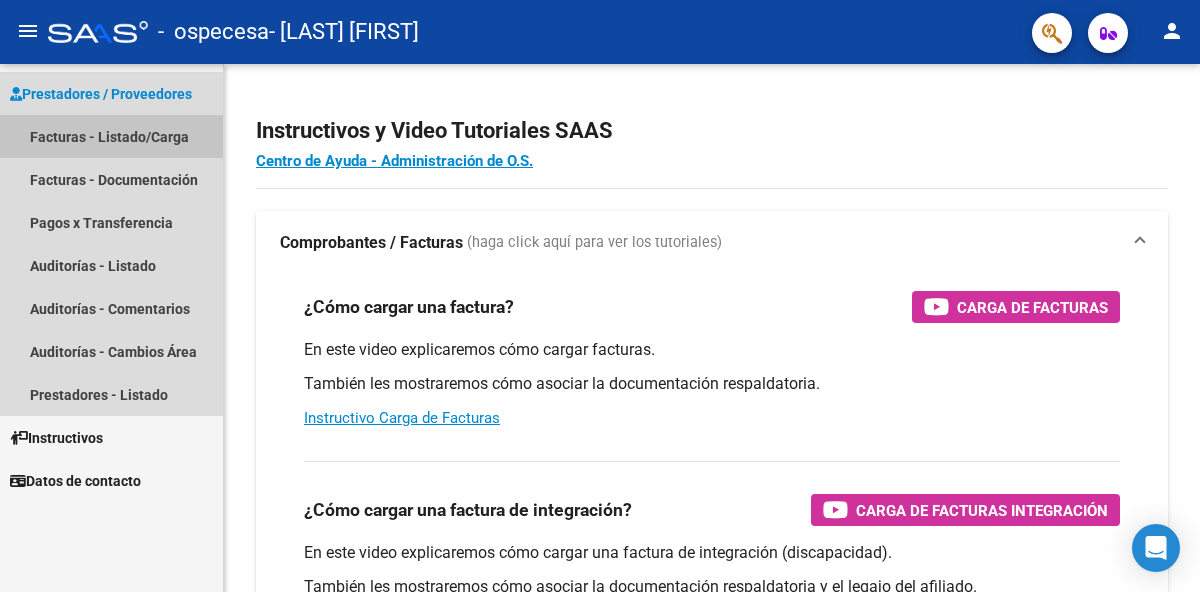 click on "Facturas - Listado/Carga" at bounding box center (111, 136) 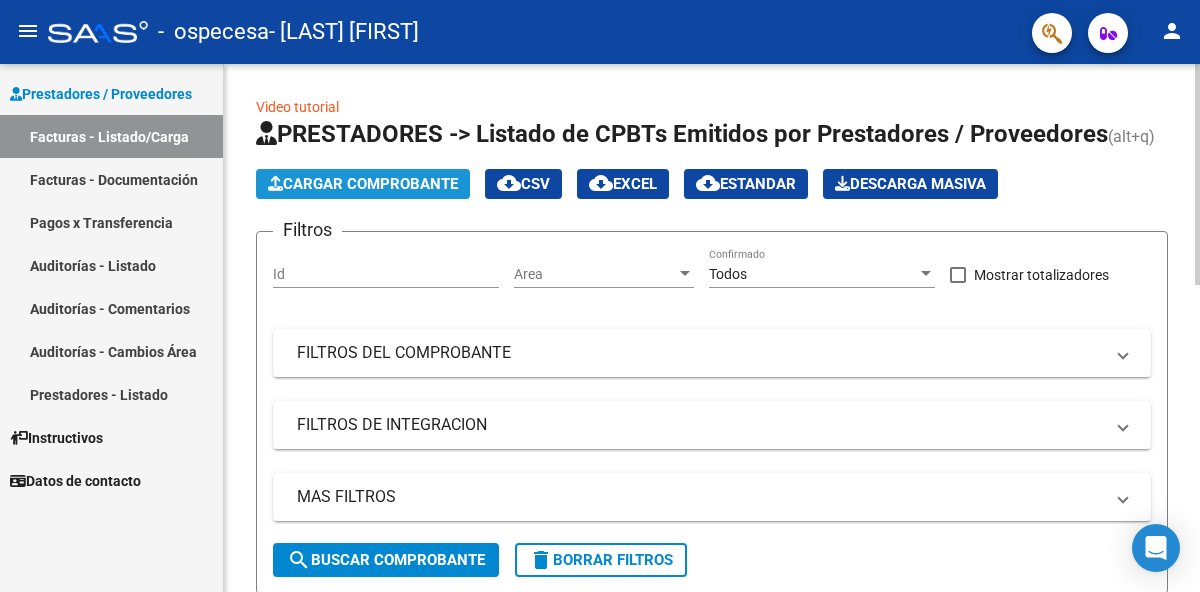click on "Cargar Comprobante" 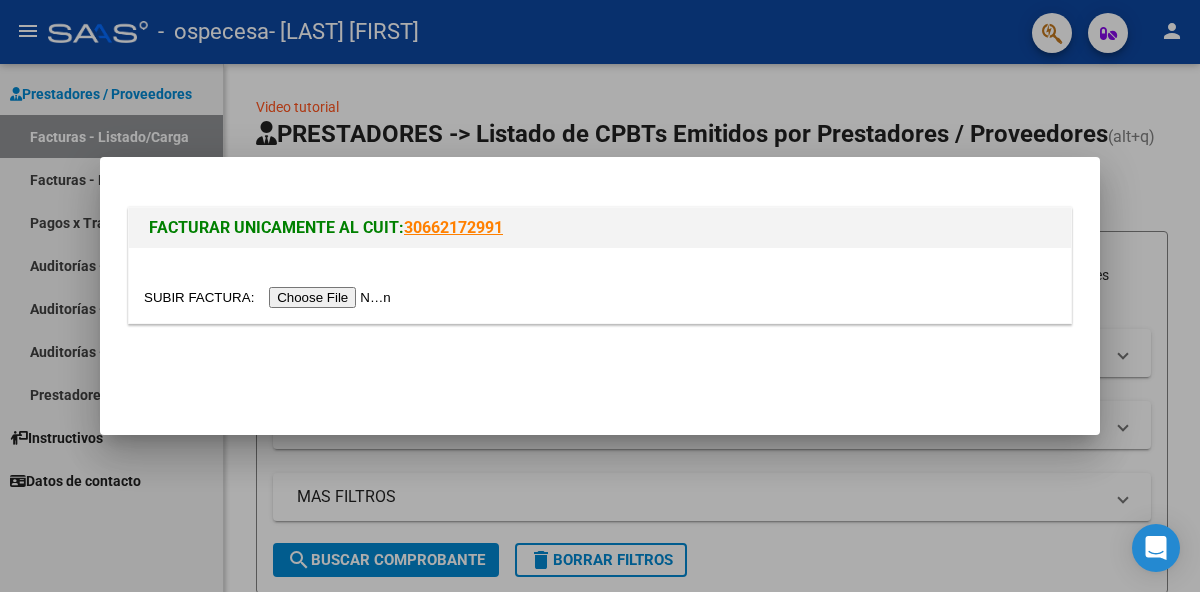 click at bounding box center (270, 297) 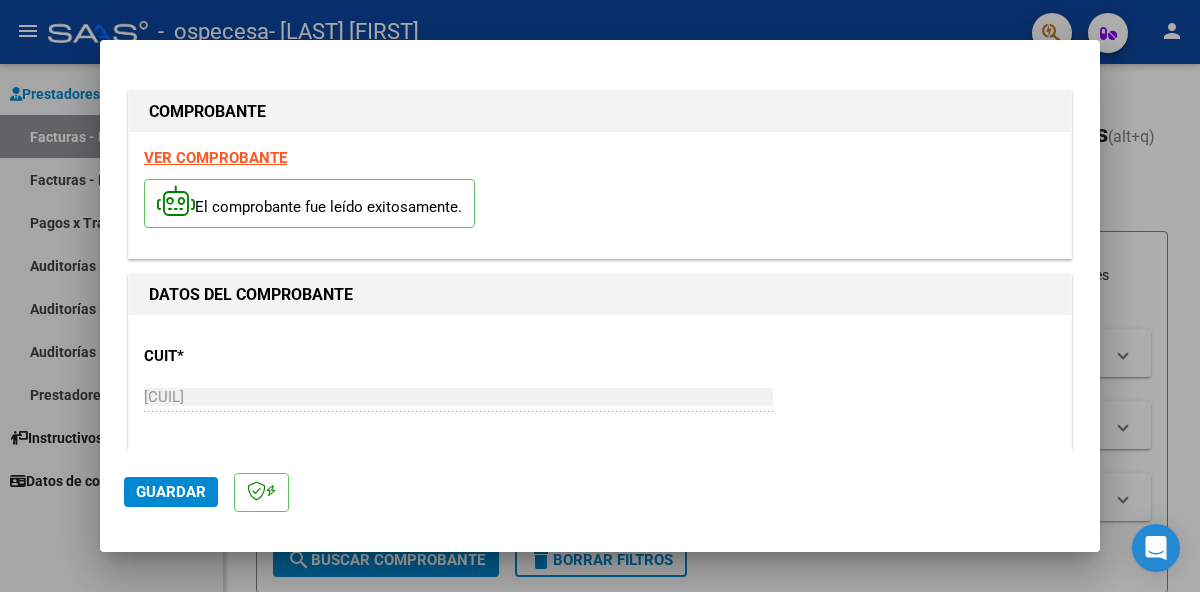 click on "Guardar" 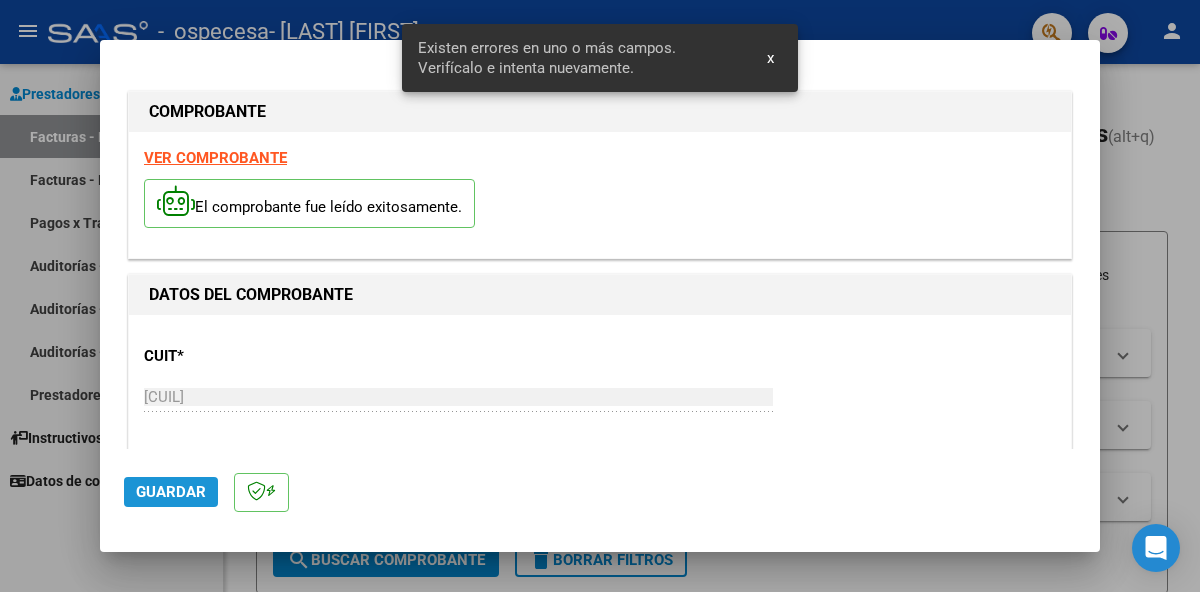 scroll, scrollTop: 464, scrollLeft: 0, axis: vertical 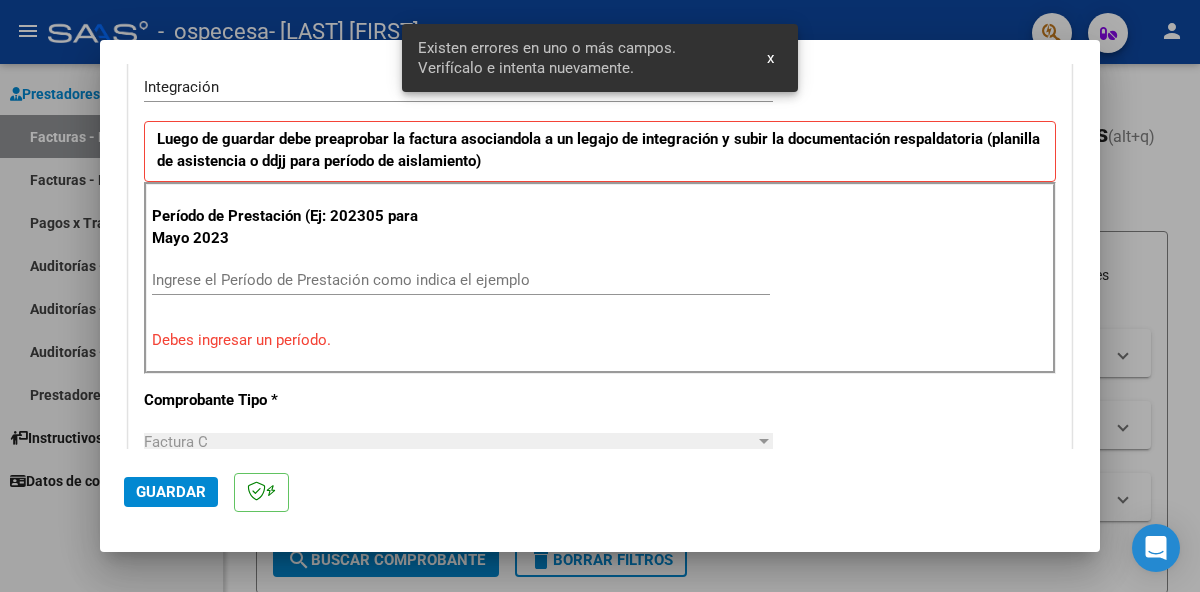 click on "Debes ingresar un período." at bounding box center [600, 340] 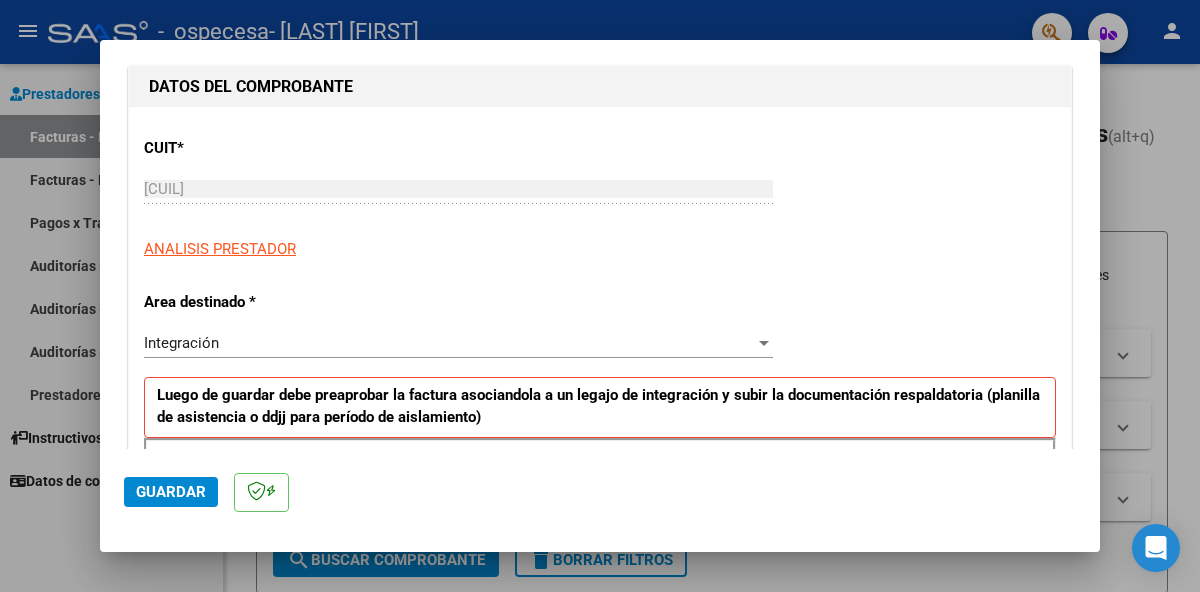 scroll, scrollTop: 416, scrollLeft: 0, axis: vertical 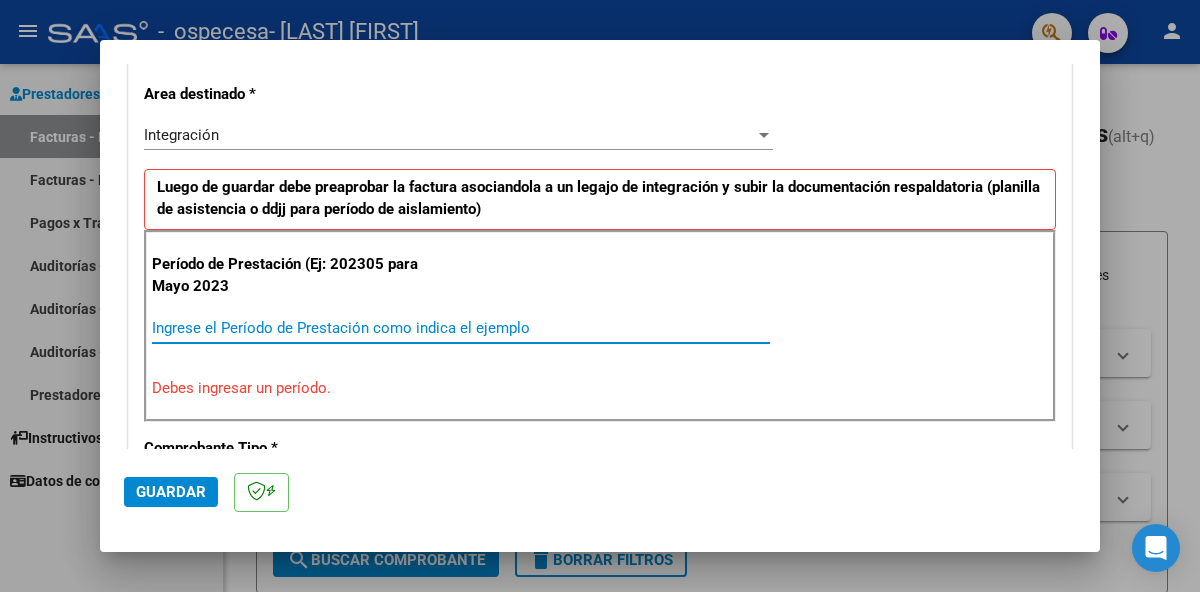 click on "Ingrese el Período de Prestación como indica el ejemplo" at bounding box center (461, 328) 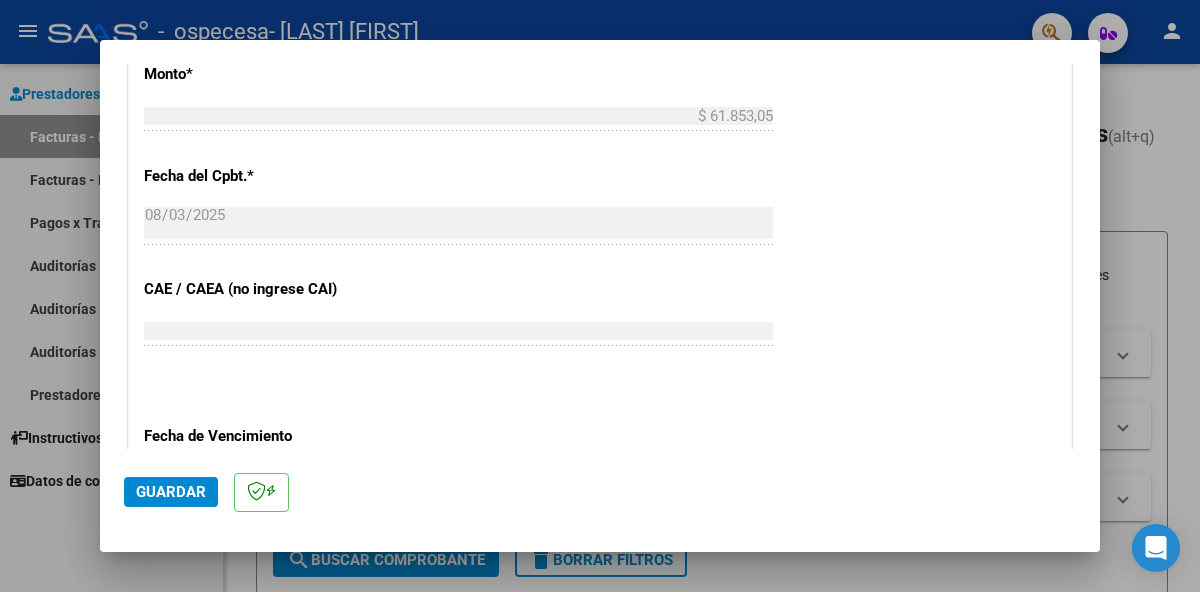 scroll, scrollTop: 1250, scrollLeft: 0, axis: vertical 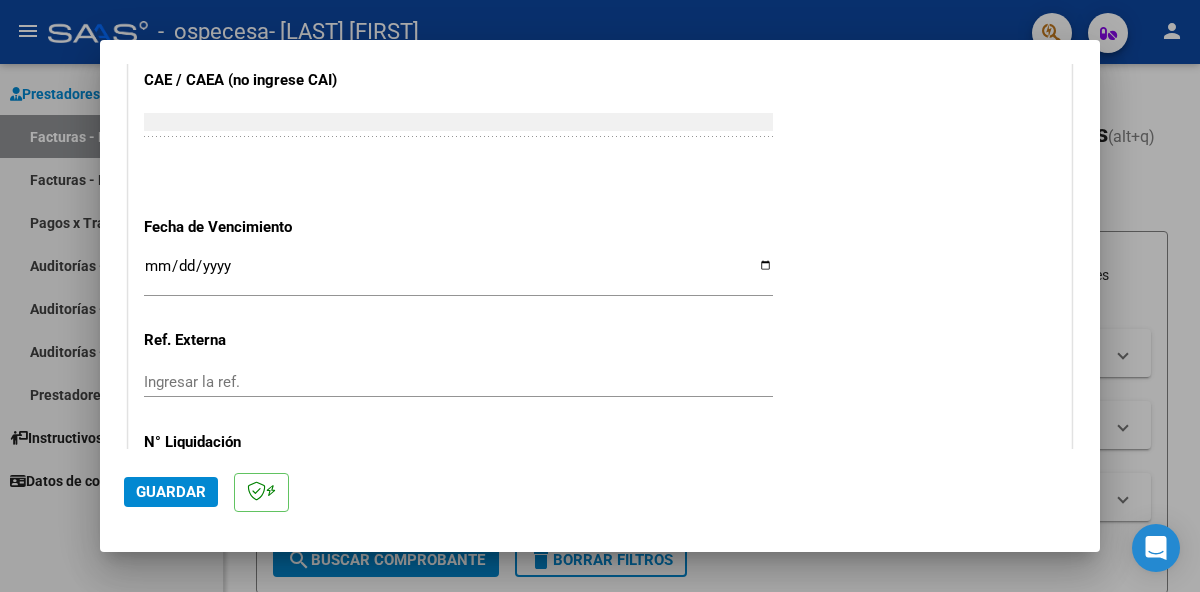 type on "202507" 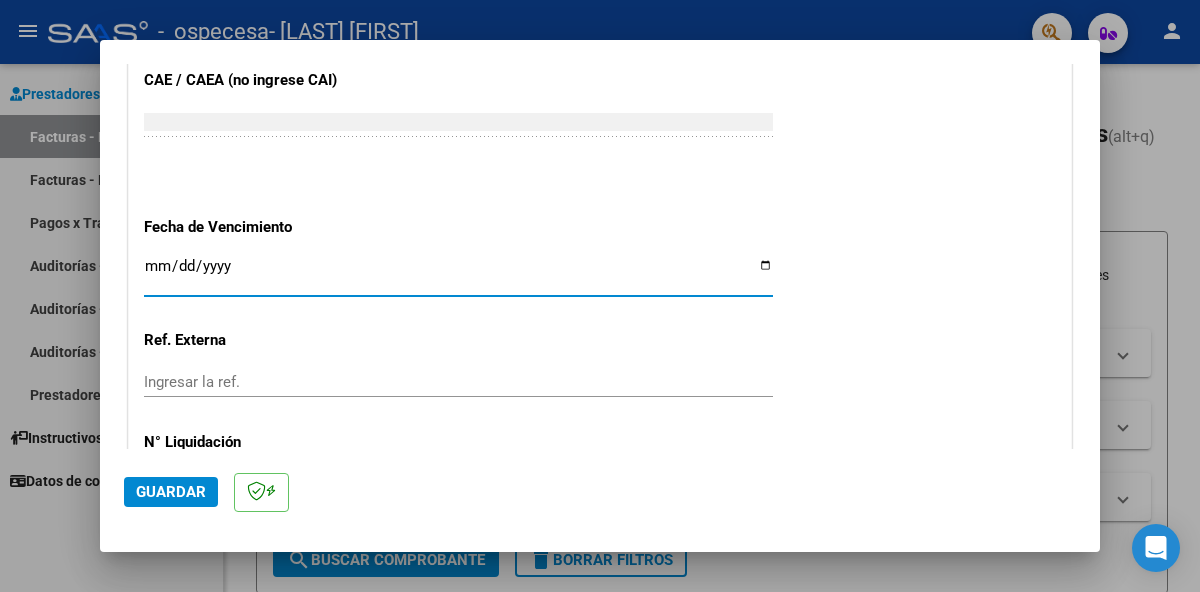 click on "Ingresar la fecha" at bounding box center (458, 274) 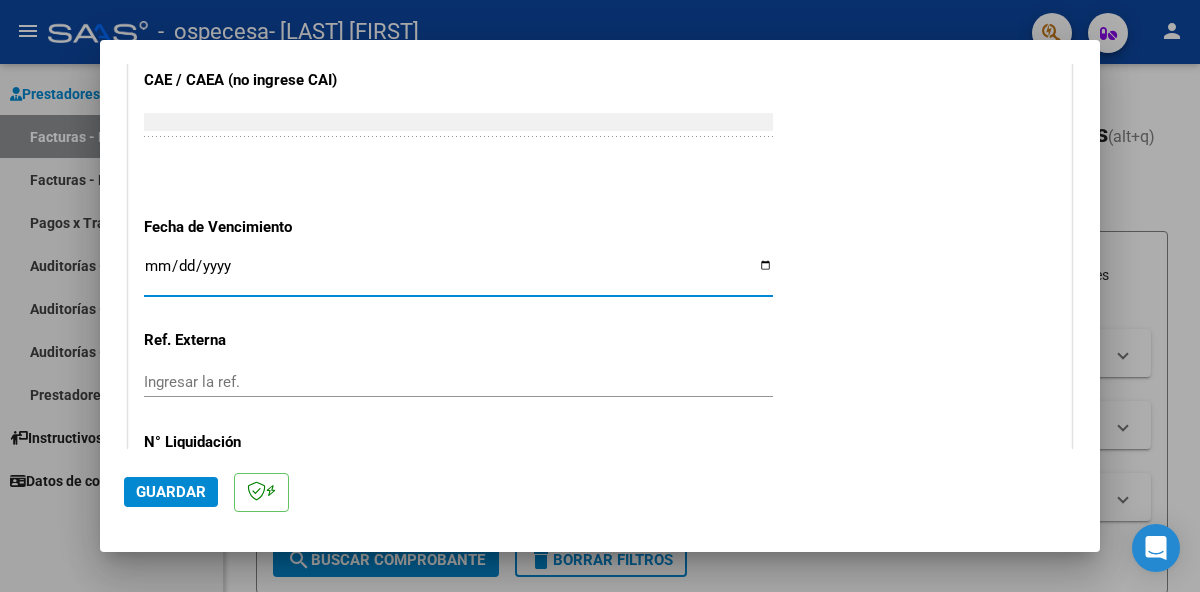 click on "Ingresar la fecha" at bounding box center (458, 274) 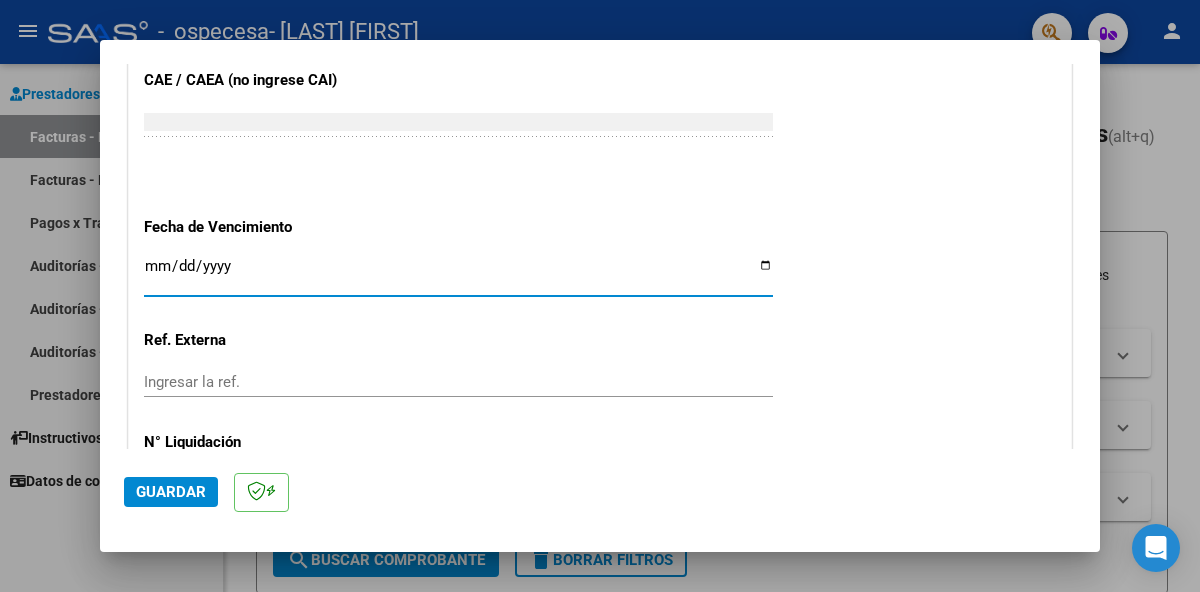 click on "Ingresar la fecha" at bounding box center [458, 274] 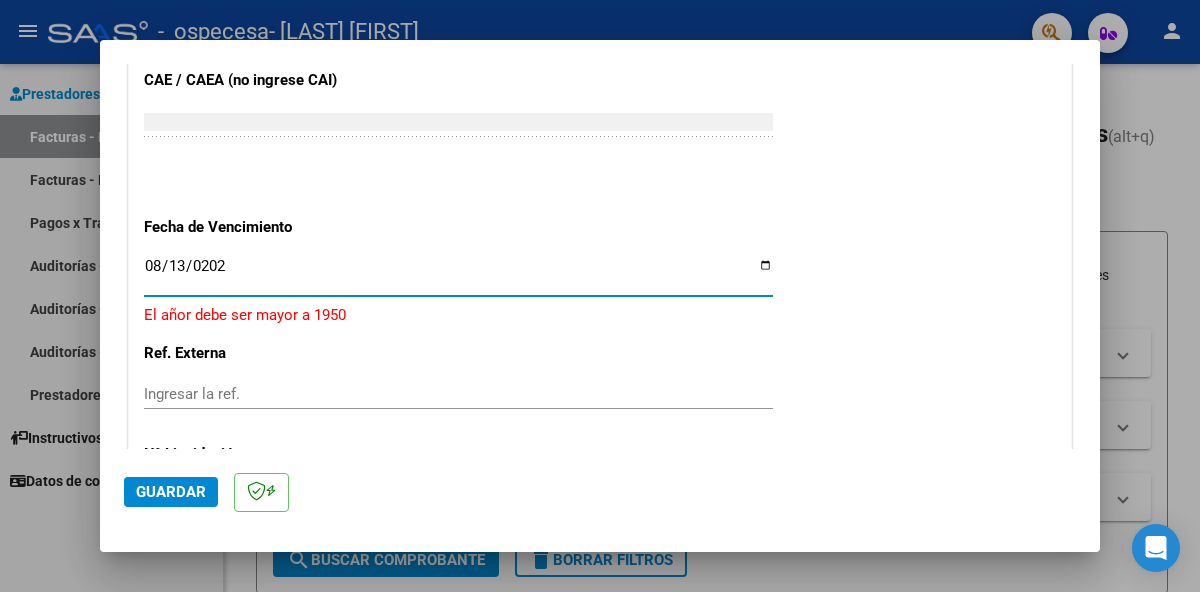 type on "2025-08-13" 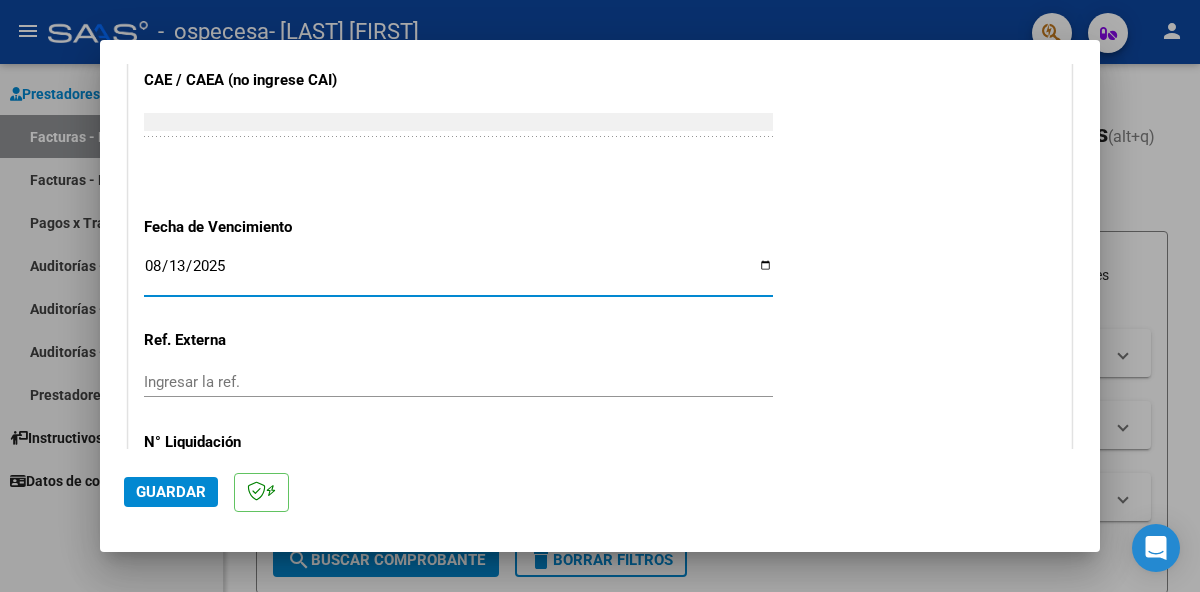 click on "Ingresar la ref." at bounding box center (458, 382) 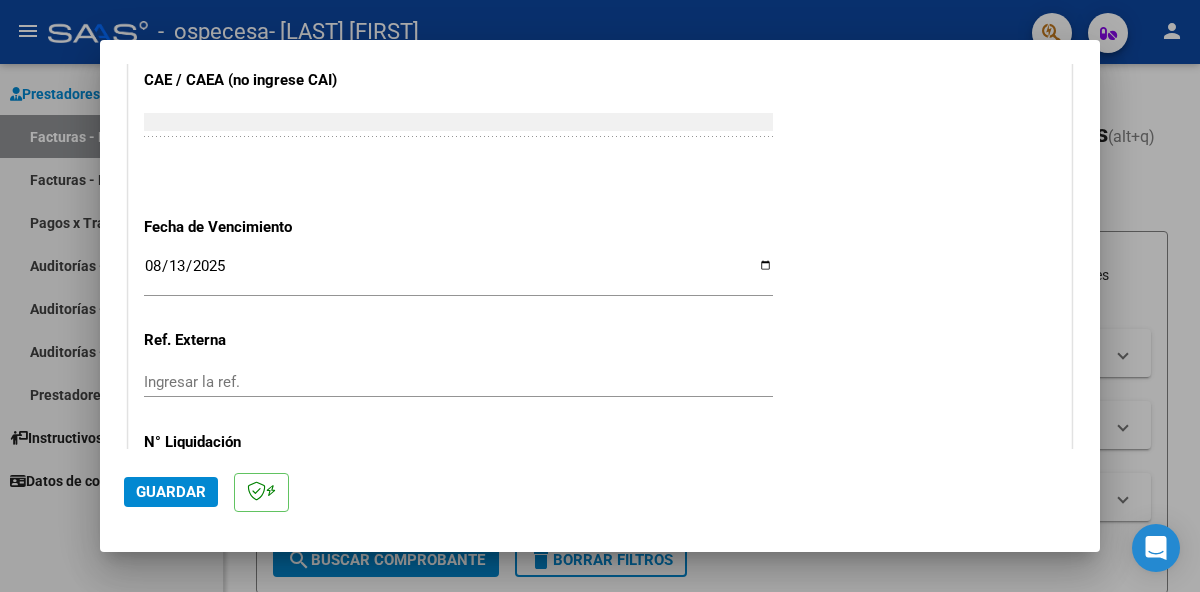 scroll, scrollTop: 1395, scrollLeft: 0, axis: vertical 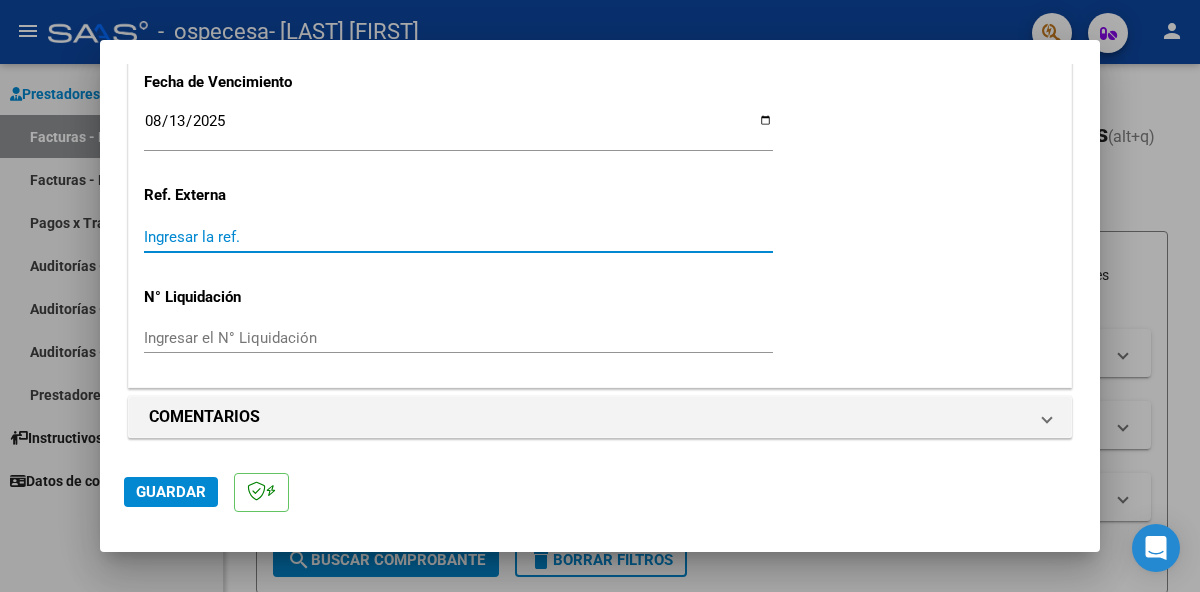 click on "Ingresar la ref." at bounding box center (458, 237) 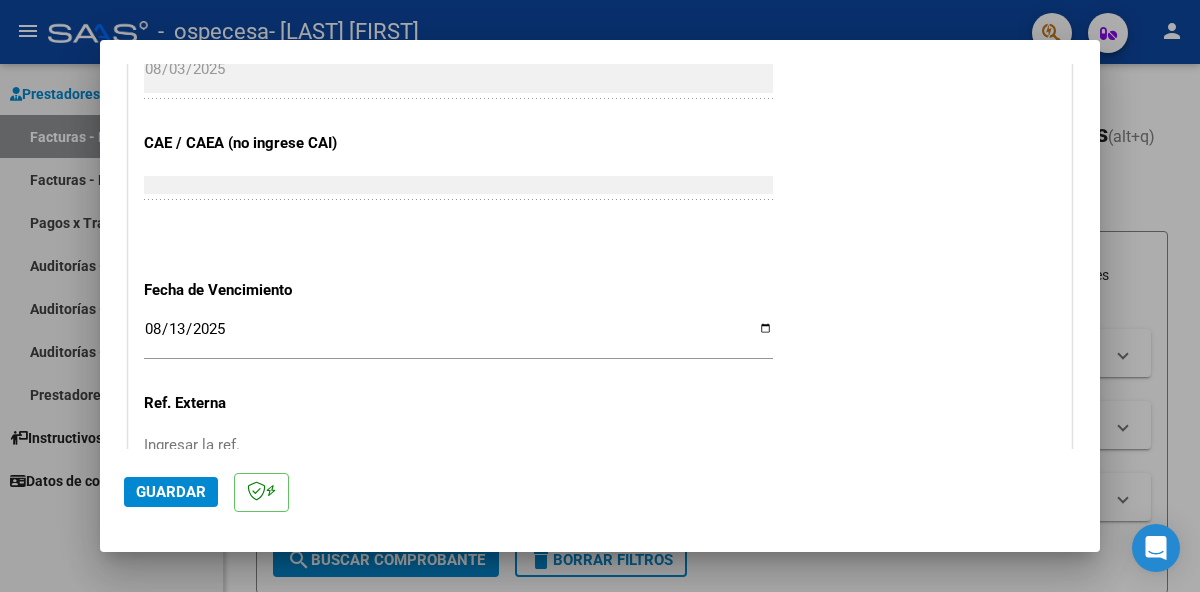scroll, scrollTop: 1395, scrollLeft: 0, axis: vertical 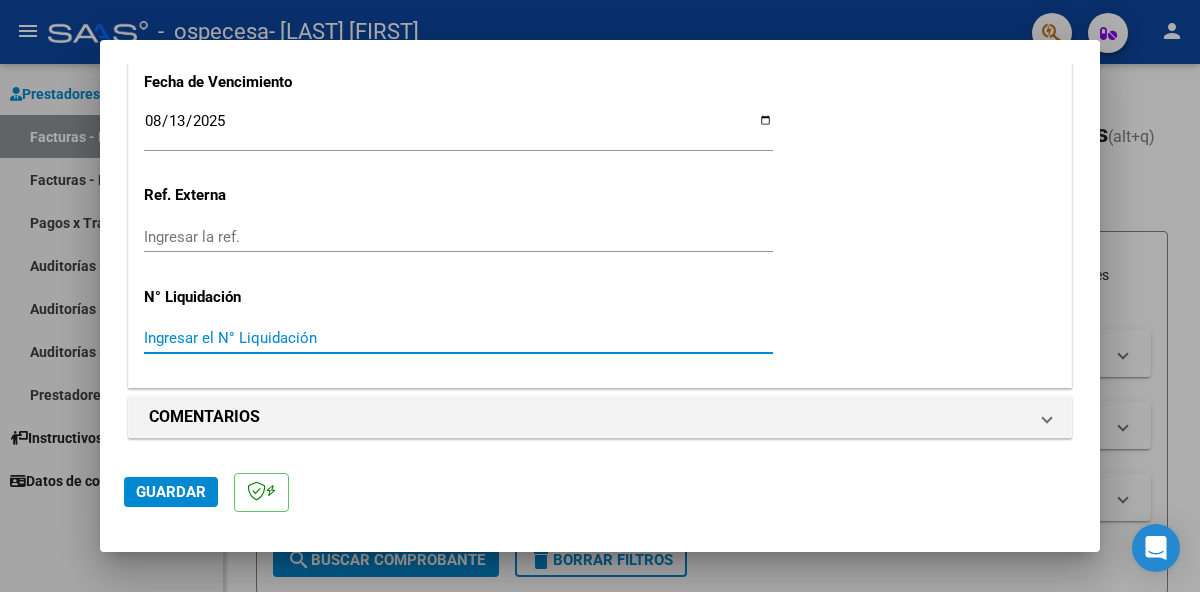 click on "Ingresar el N° Liquidación" at bounding box center [458, 338] 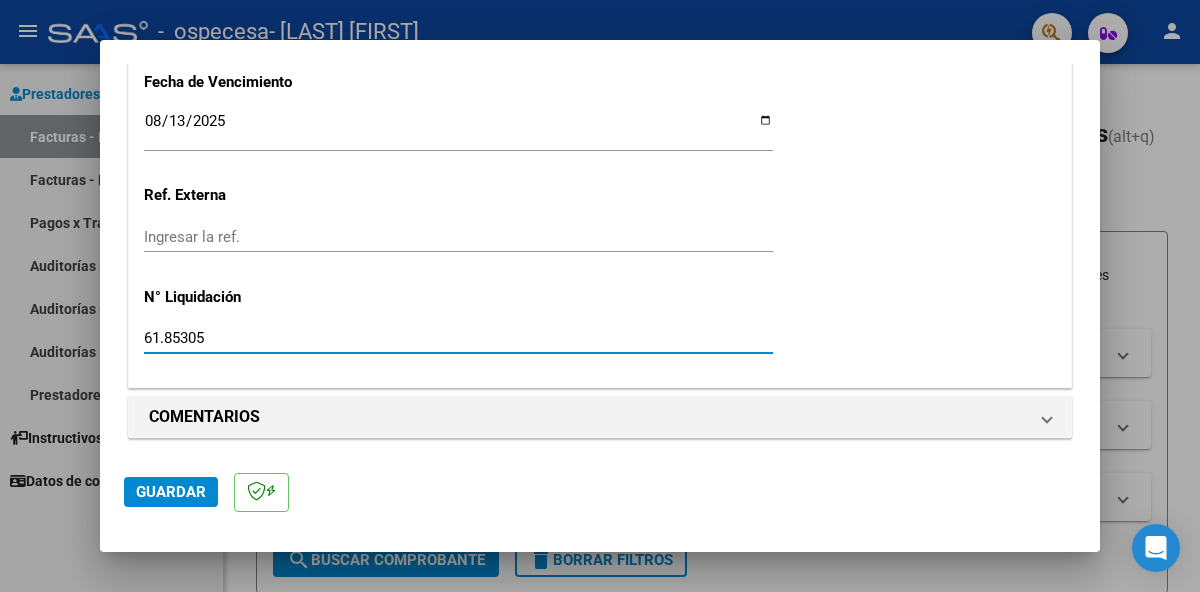 click on "61.85305" at bounding box center (458, 338) 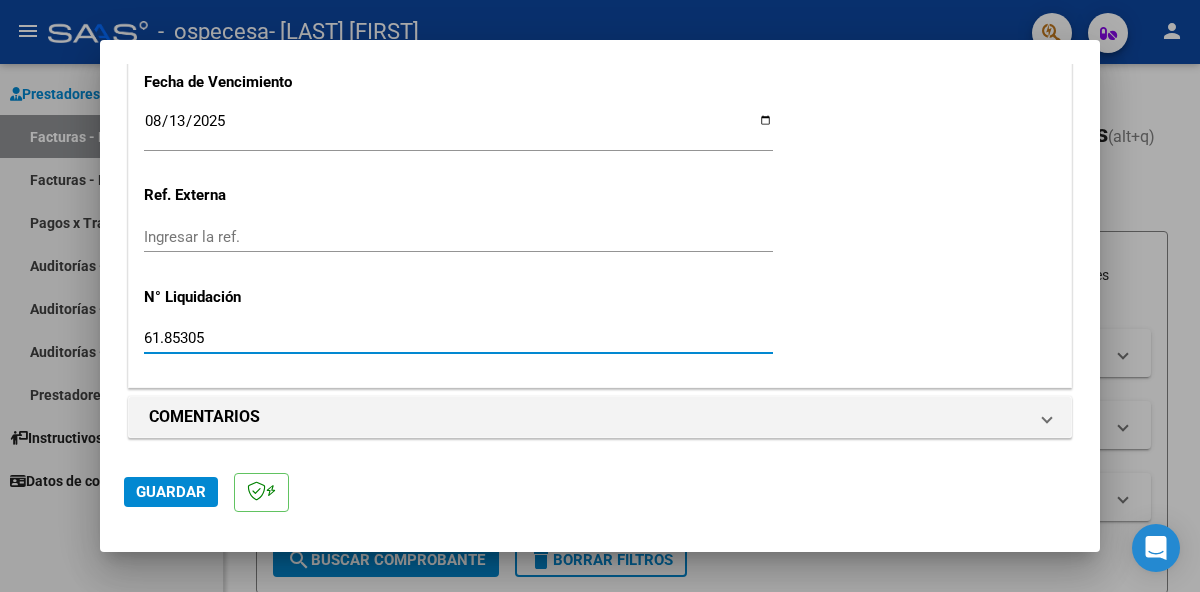click on "61.85305" at bounding box center [458, 338] 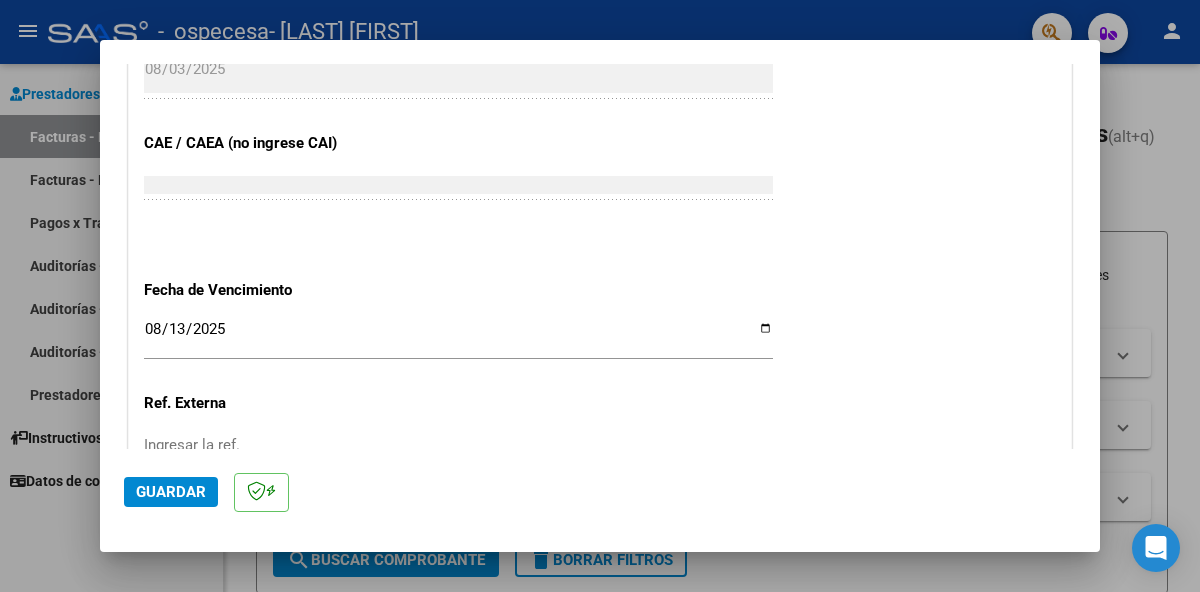 scroll, scrollTop: 1395, scrollLeft: 0, axis: vertical 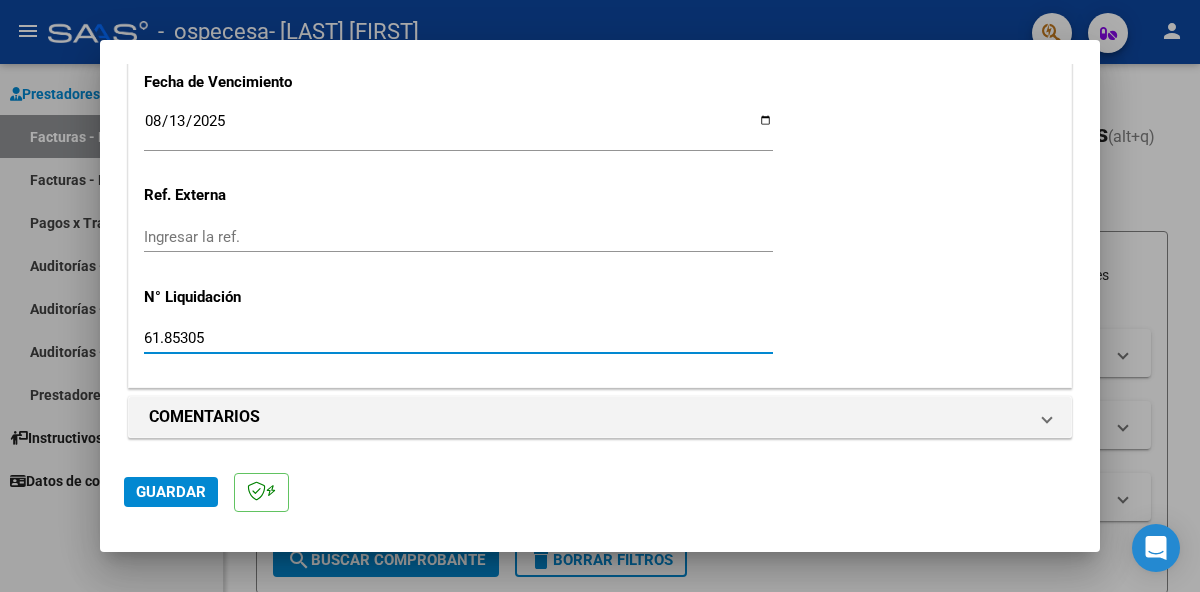 type on "61.85305" 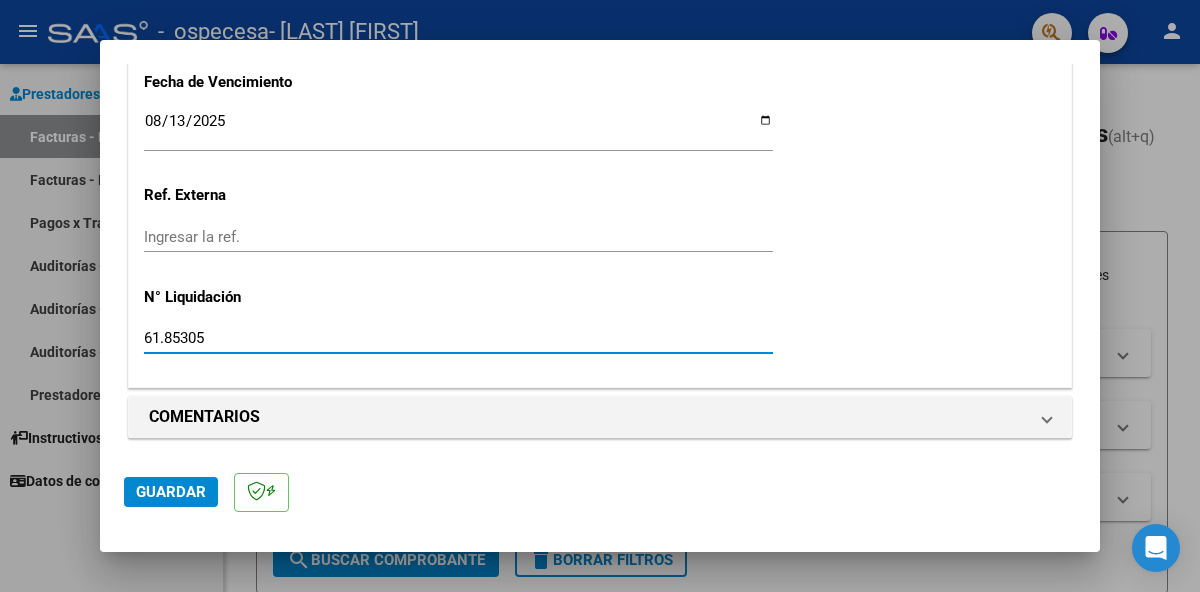 click on "61.85305" at bounding box center [458, 338] 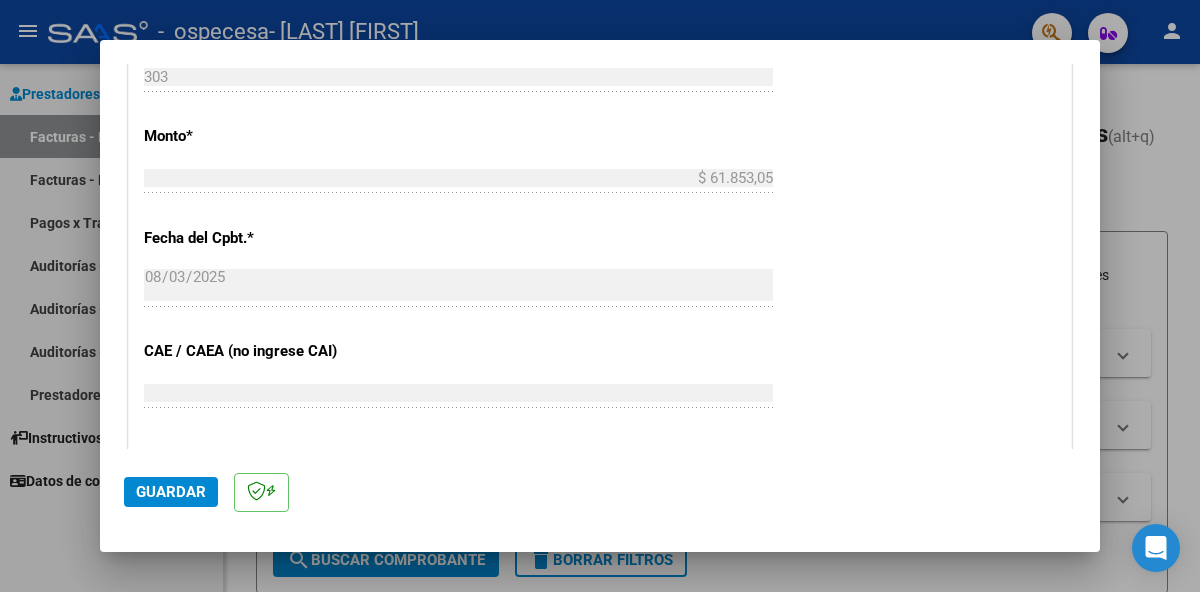scroll, scrollTop: 354, scrollLeft: 0, axis: vertical 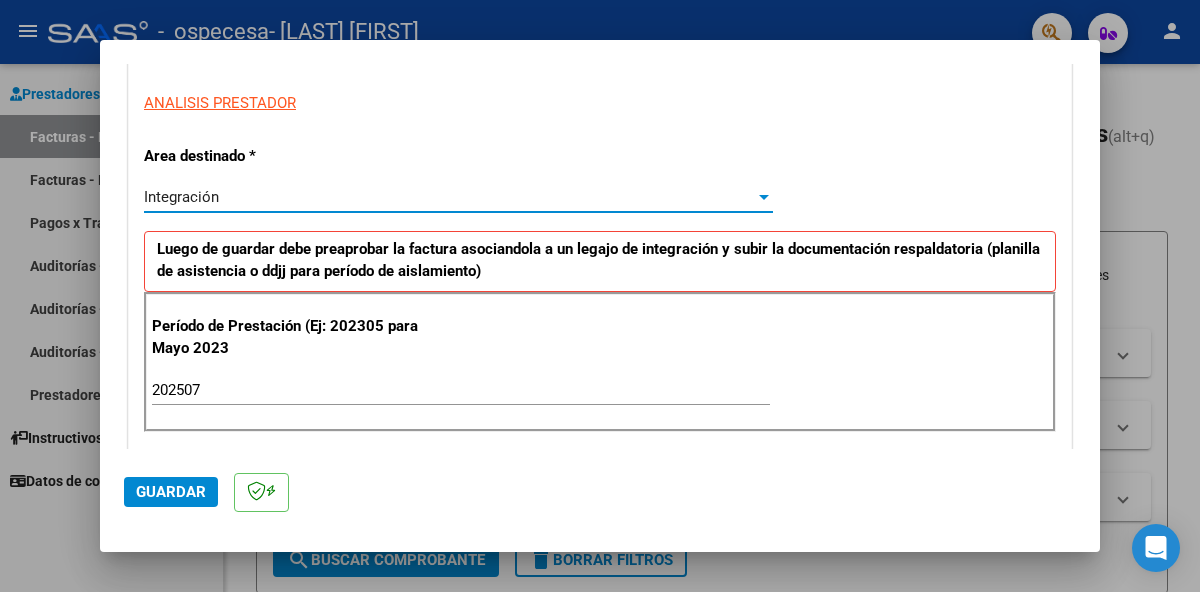 click at bounding box center (764, 197) 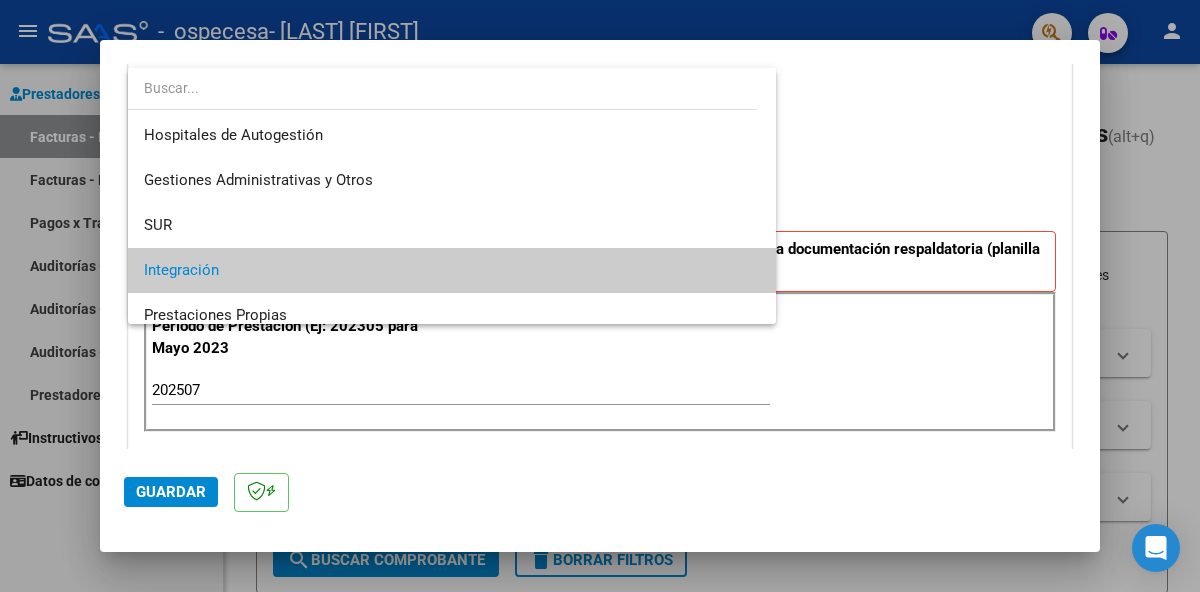 scroll, scrollTop: 74, scrollLeft: 0, axis: vertical 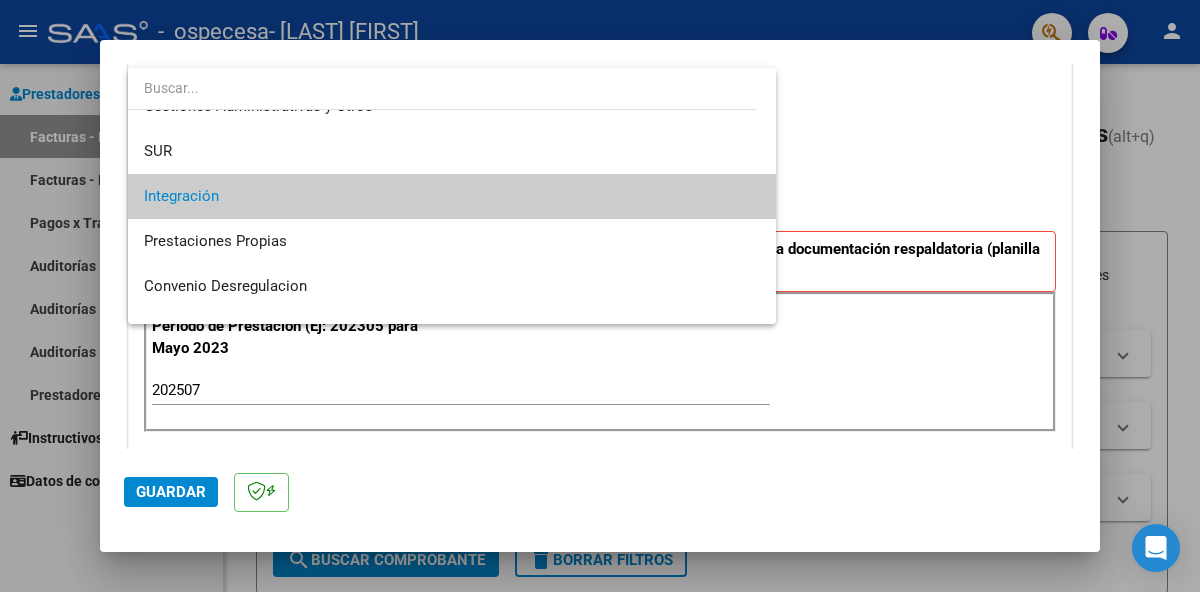 click on "Integración" at bounding box center [452, 196] 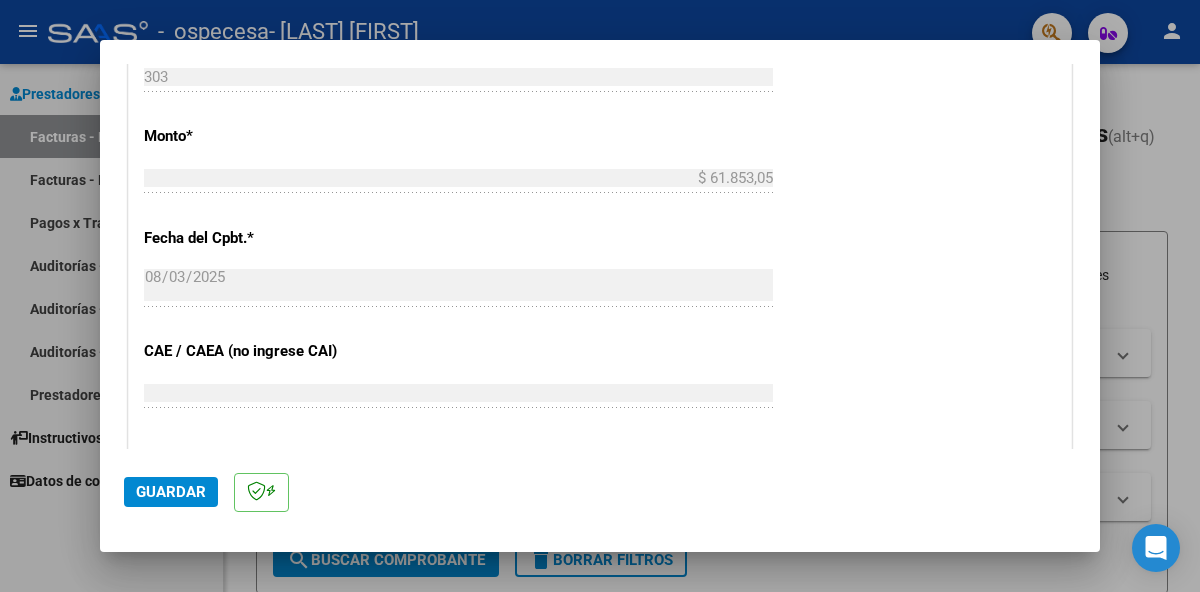 scroll, scrollTop: 1395, scrollLeft: 0, axis: vertical 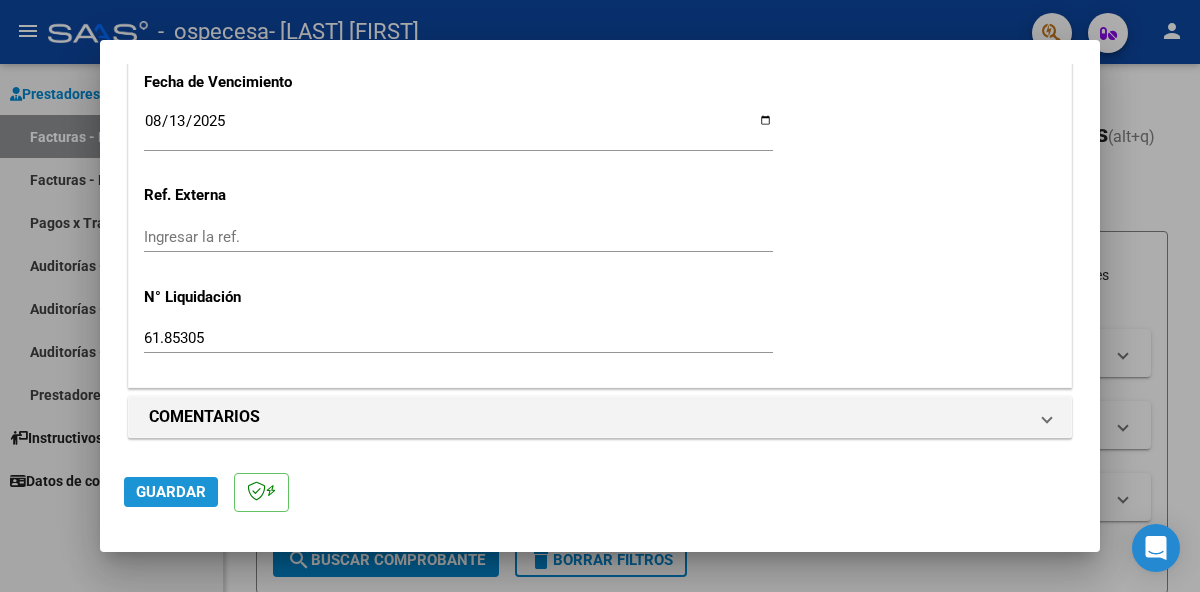 click on "Guardar" 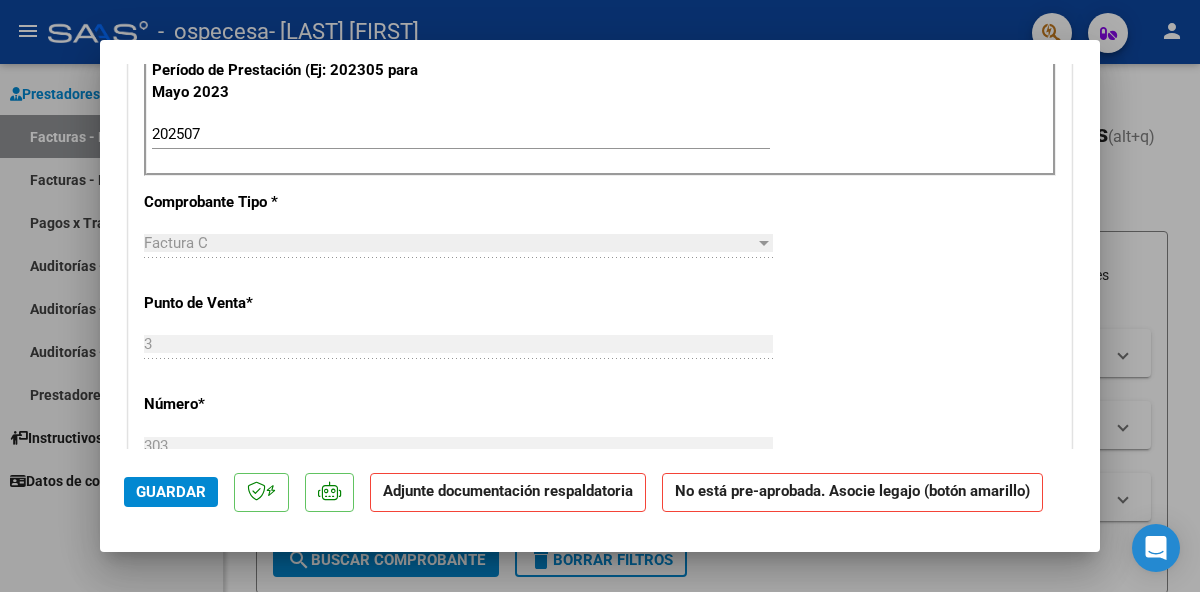 scroll, scrollTop: 833, scrollLeft: 0, axis: vertical 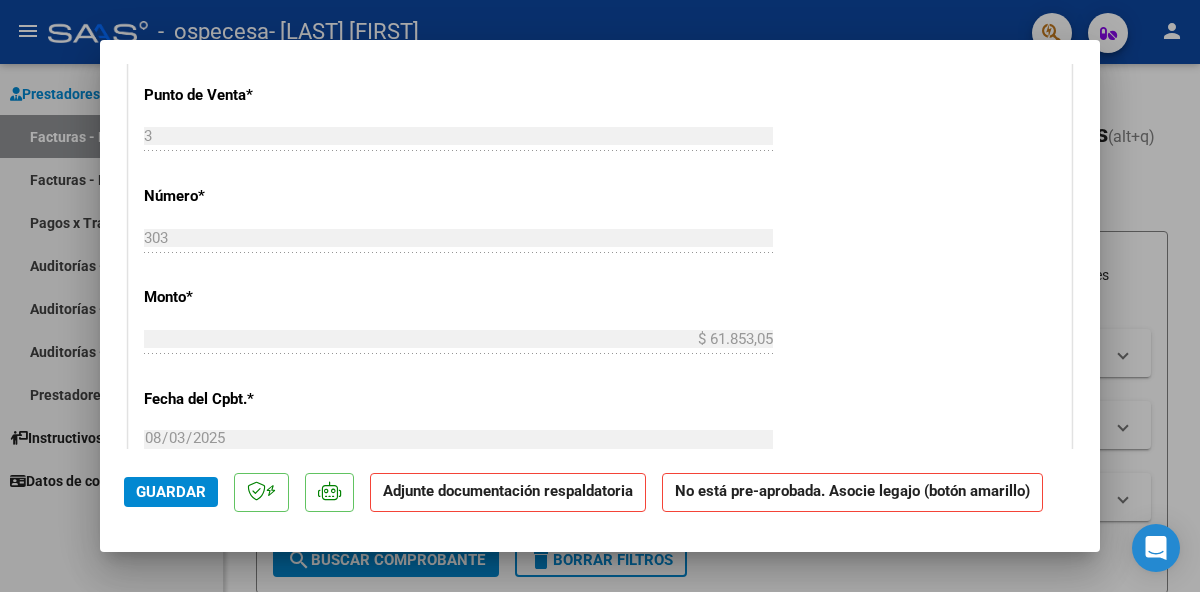 click on "Adjunte documentación respaldatoria" 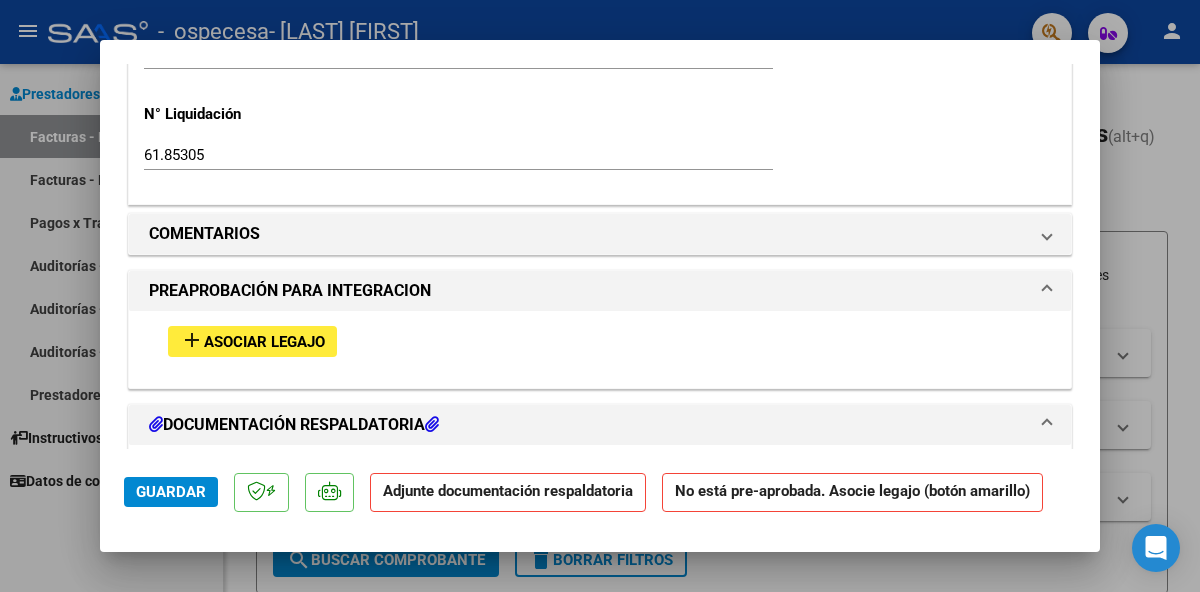 scroll, scrollTop: 1801, scrollLeft: 0, axis: vertical 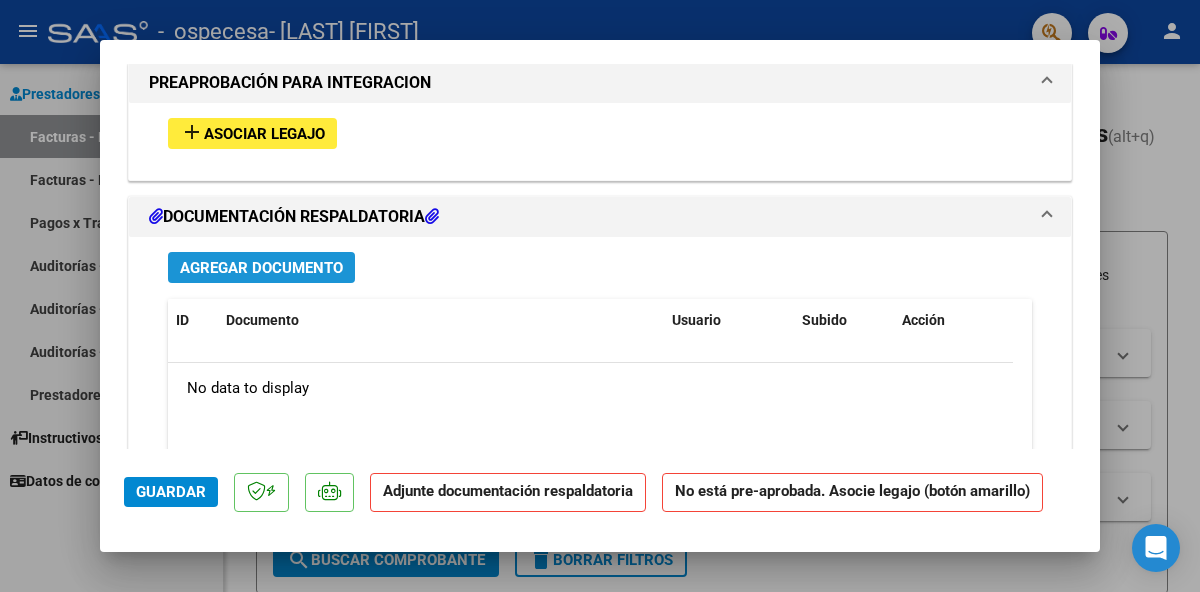 click on "Agregar Documento" at bounding box center (261, 268) 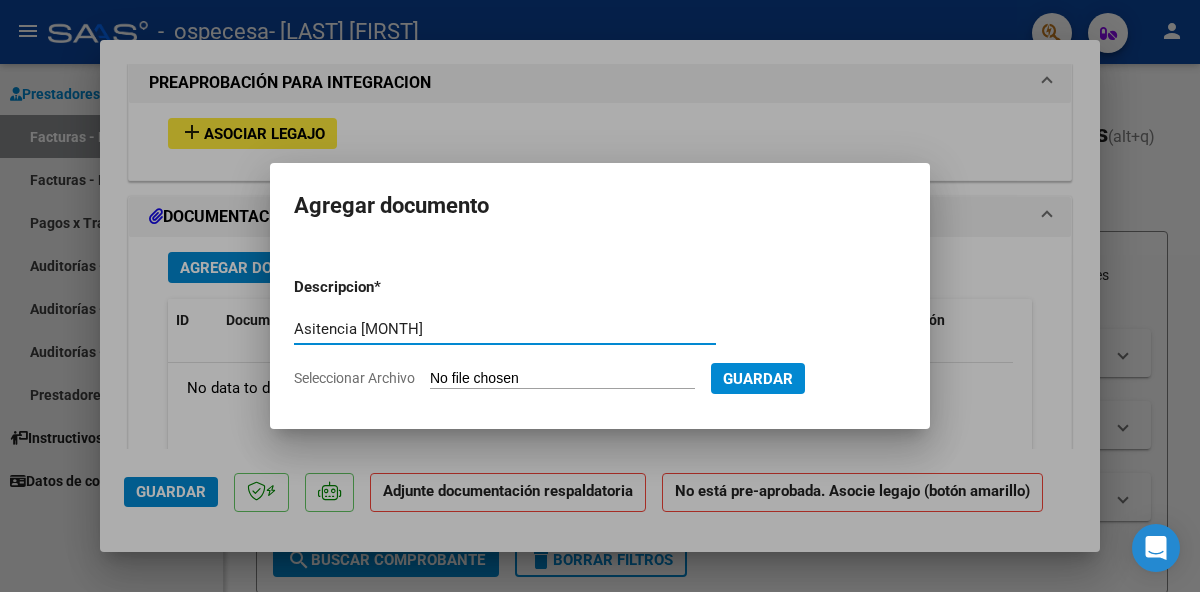 click on "Asitencia [MONTH]" at bounding box center (505, 329) 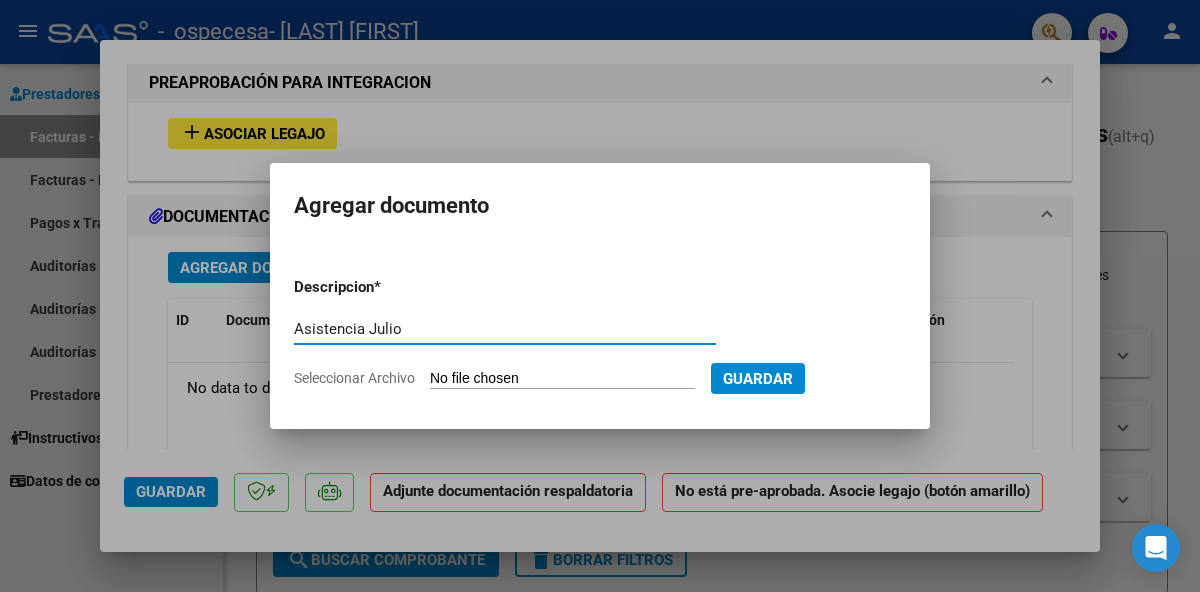 click on "Asistencia Julio" at bounding box center (505, 329) 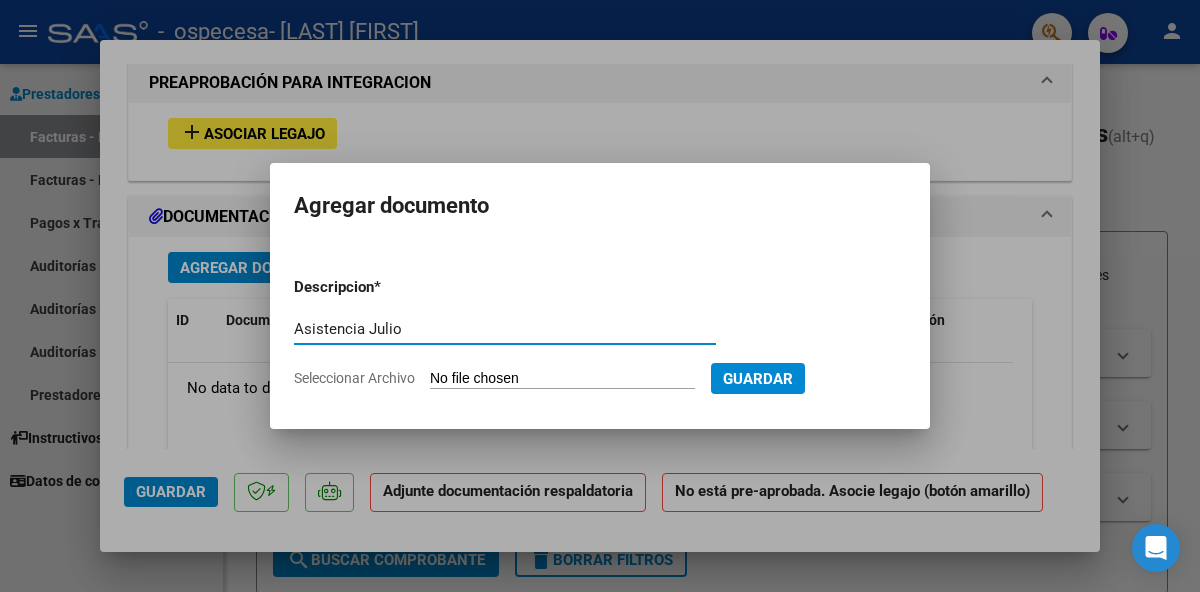 type on "Asistencia Julio" 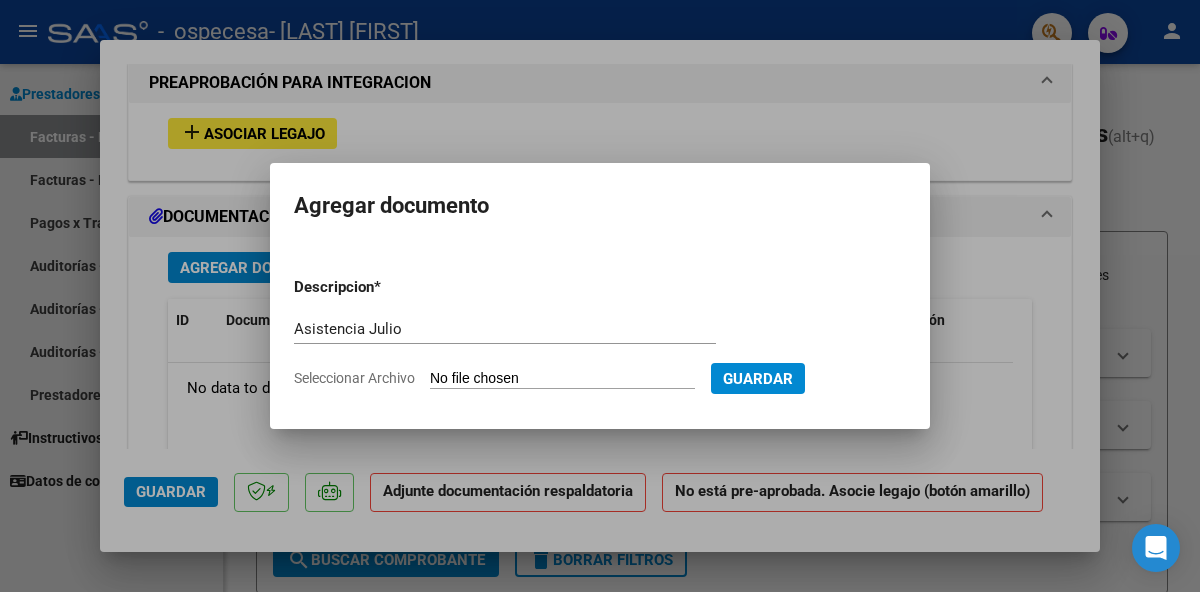 type on "C:\fakepath\[MONTH]Asistencia [LAST].pdf" 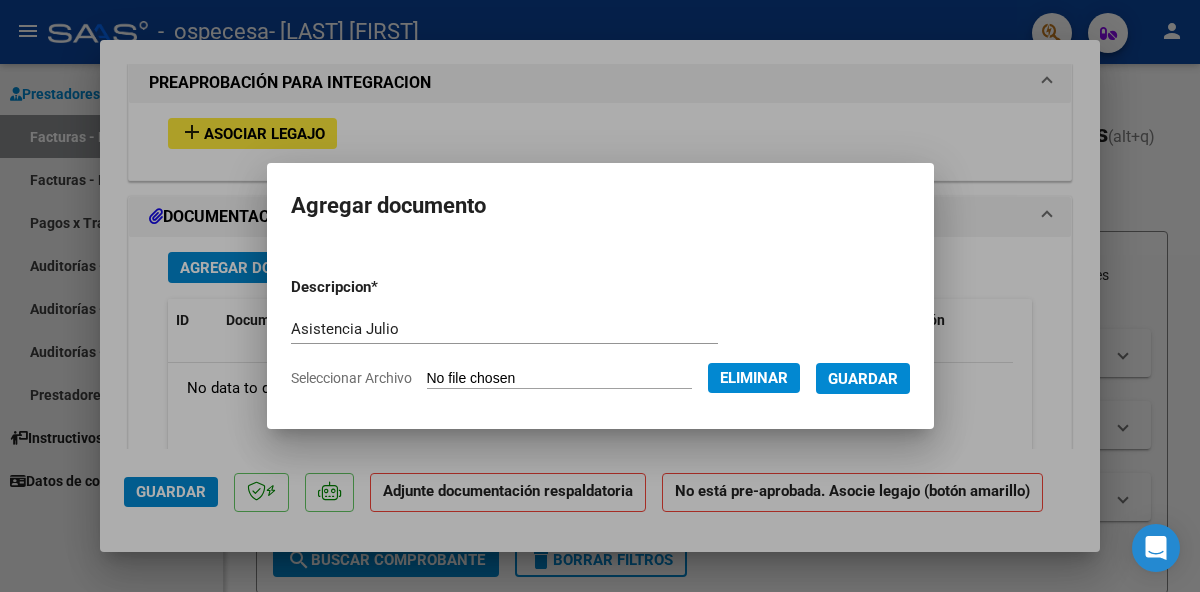 click on "Descripcion  *   Asistencia [MONTH] Escriba aquí una descripcion  Seleccionar Archivo Eliminar Guardar" at bounding box center (600, 332) 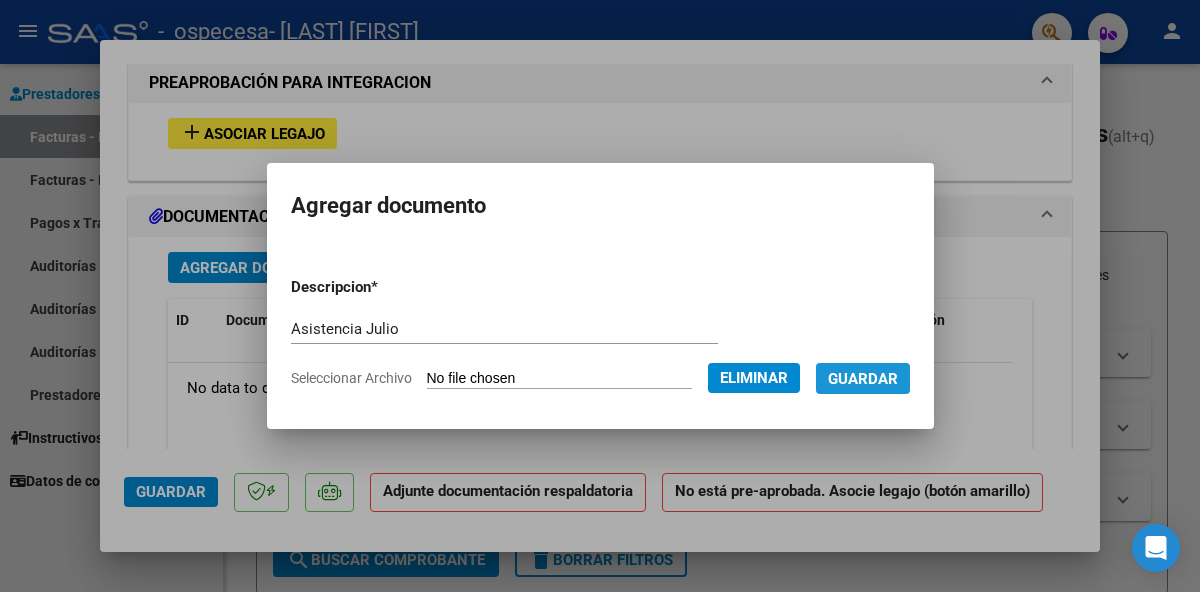click on "Guardar" at bounding box center [863, 379] 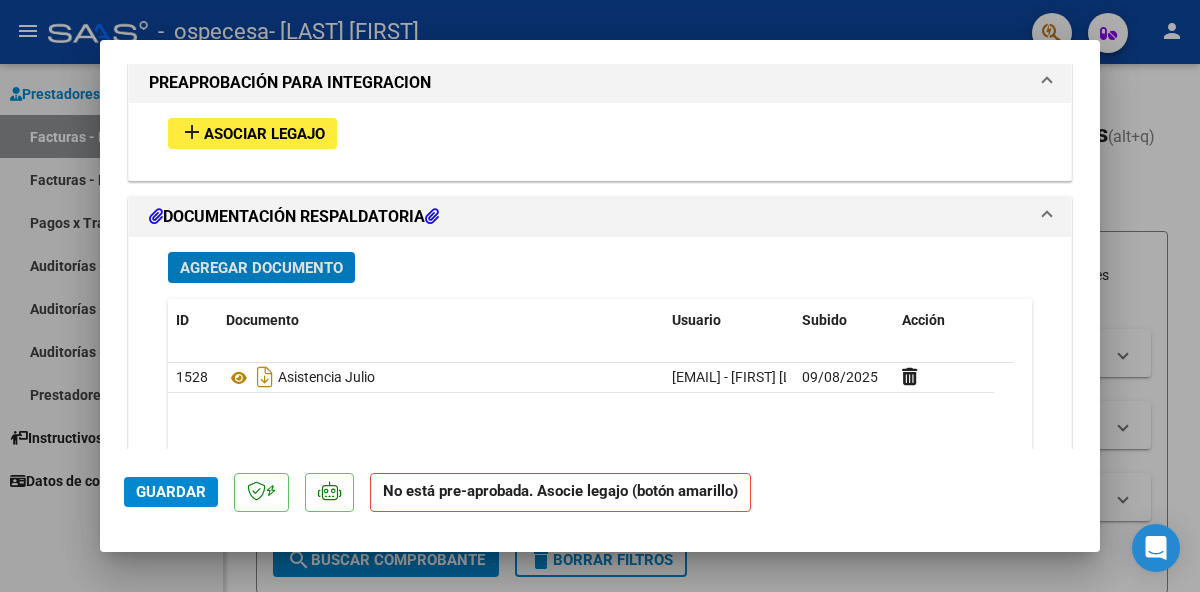 click on "Asociar Legajo" at bounding box center [264, 134] 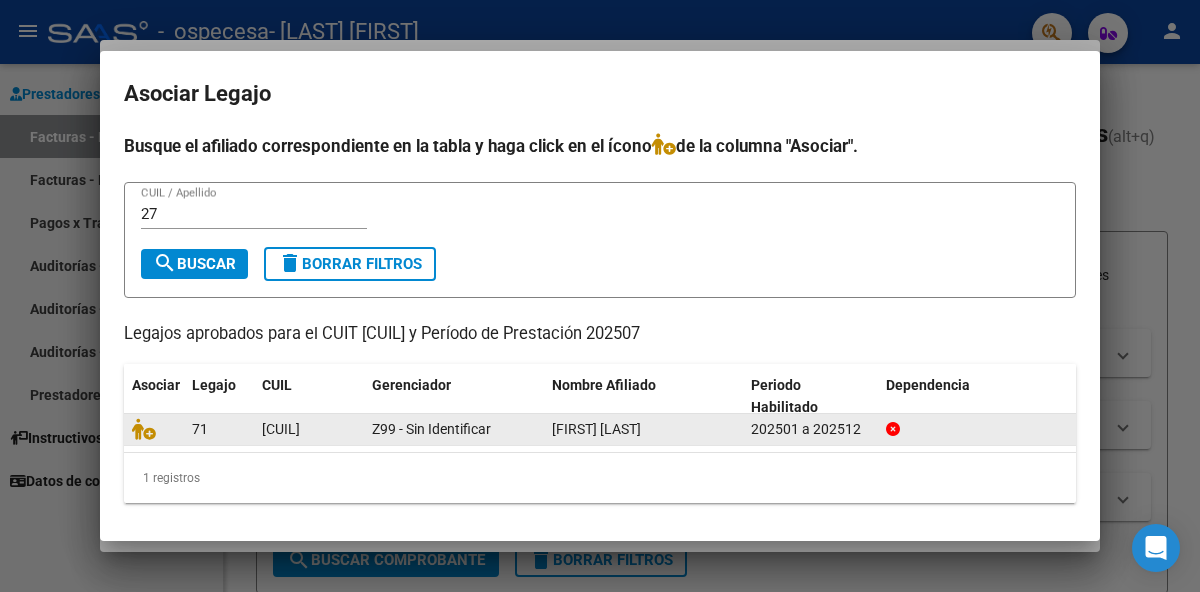 click on "Z99 - Sin Identificar" 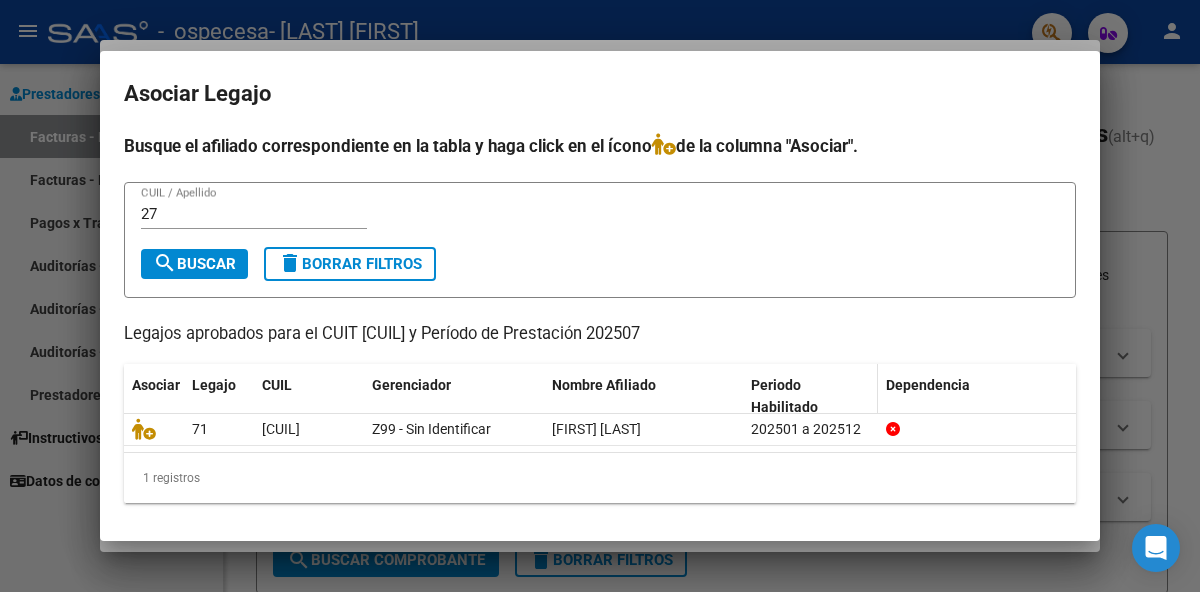 scroll, scrollTop: 0, scrollLeft: 0, axis: both 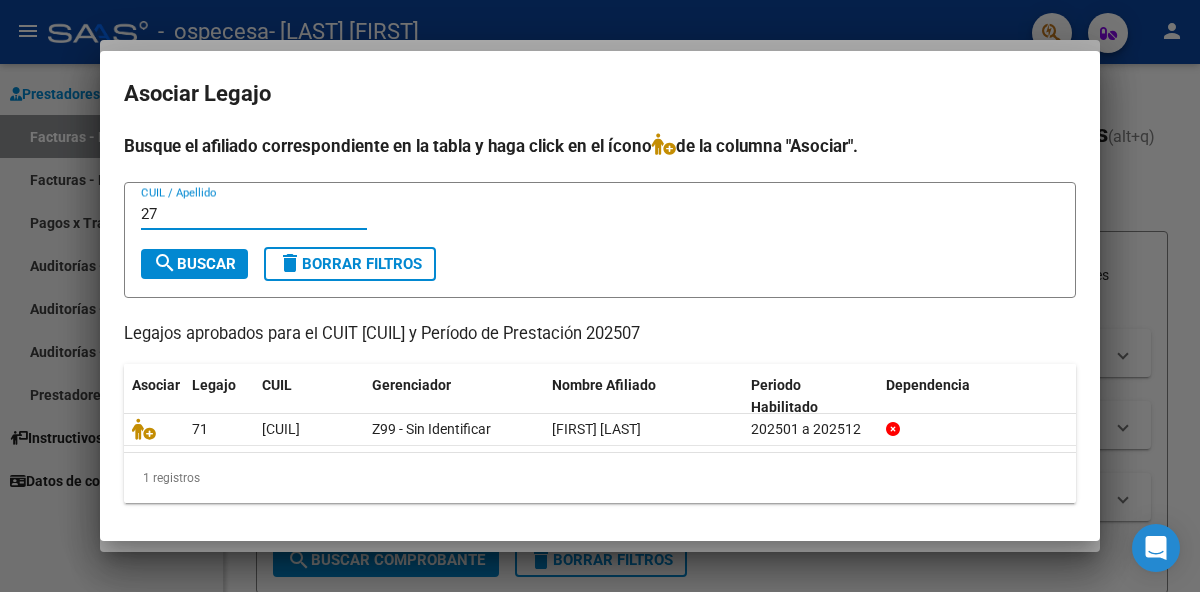 click on "27" at bounding box center [254, 214] 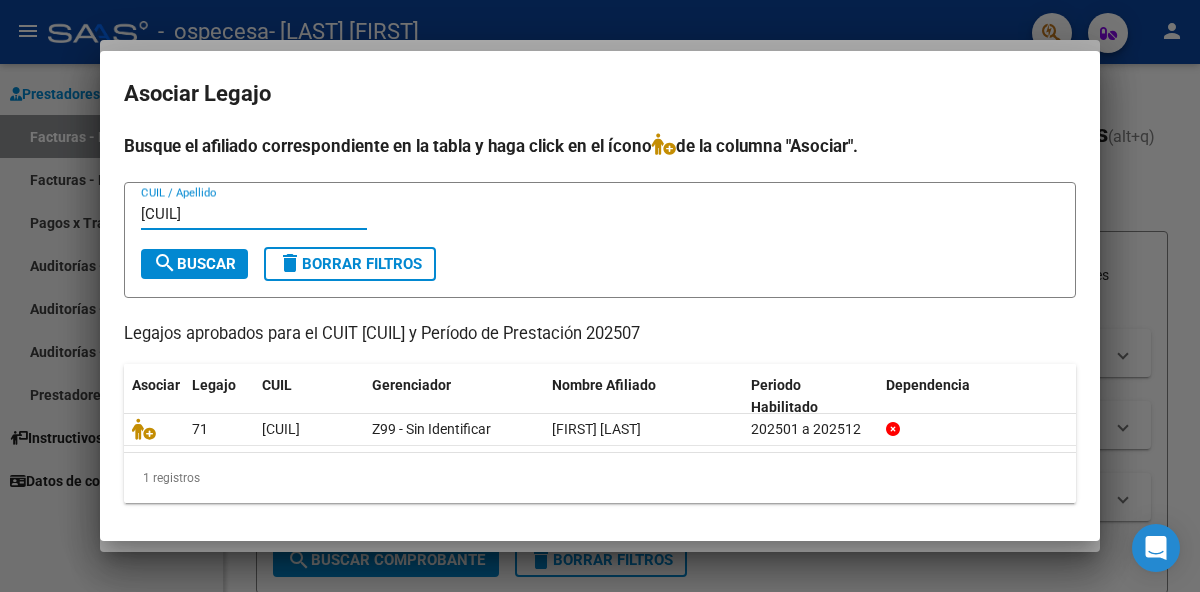 type on "[CUIL]" 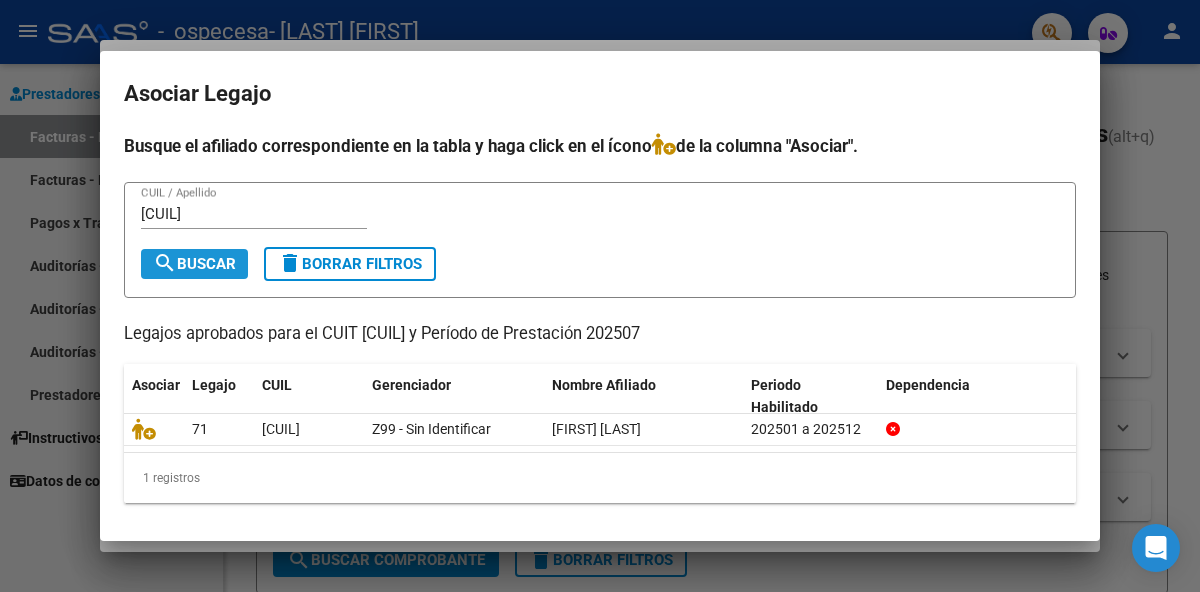 click on "search  Buscar" at bounding box center (194, 264) 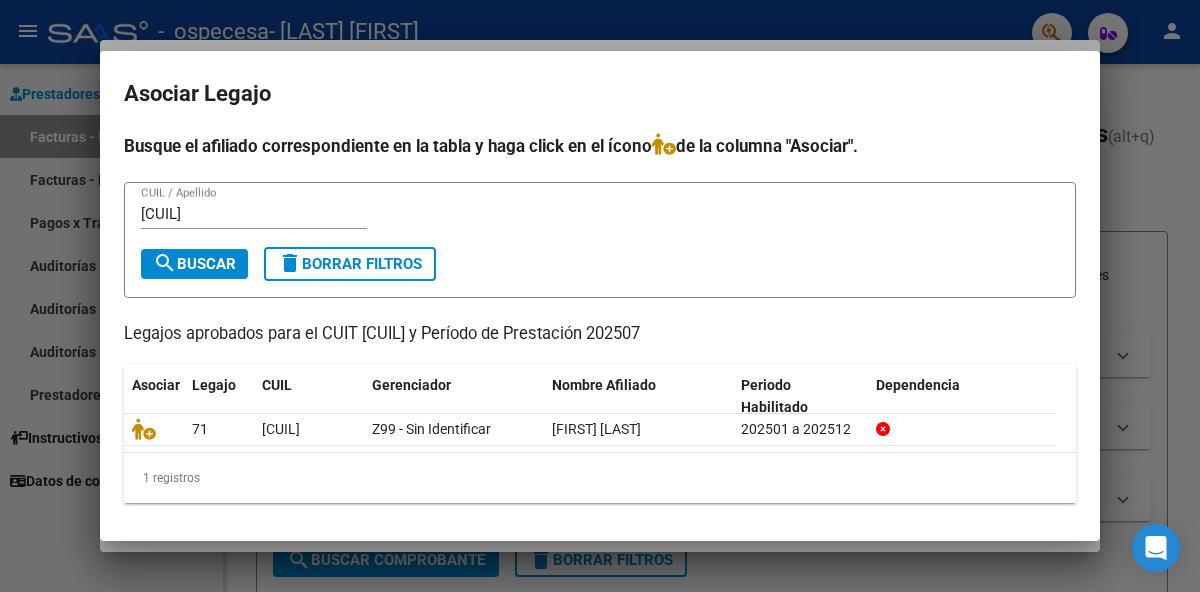 drag, startPoint x: 1080, startPoint y: 310, endPoint x: 1077, endPoint y: 455, distance: 145.03104 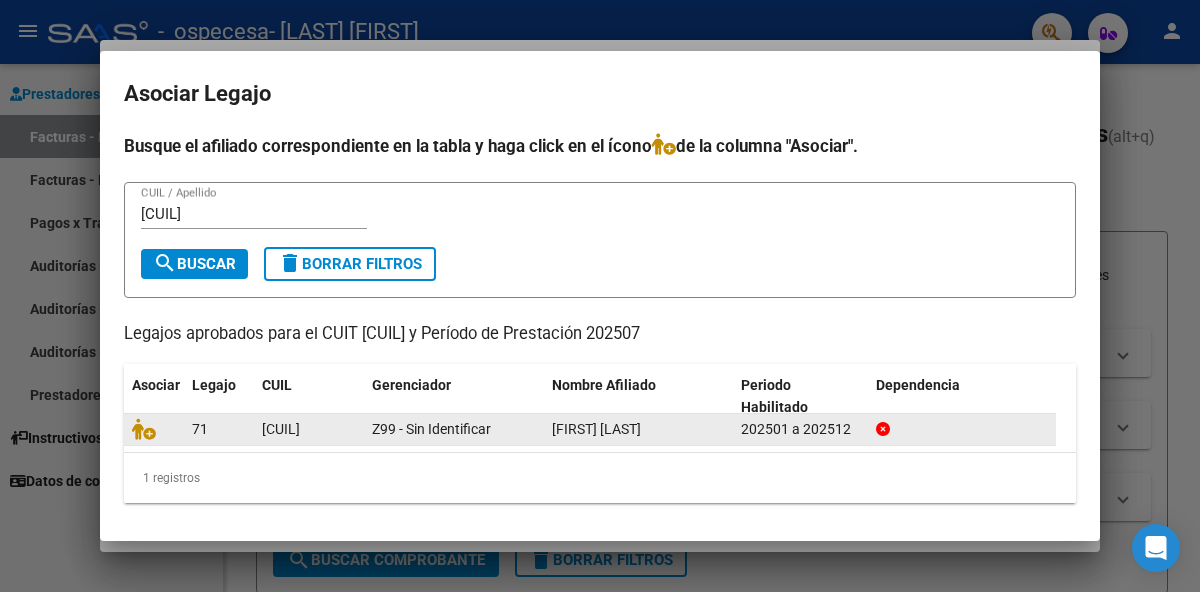 click 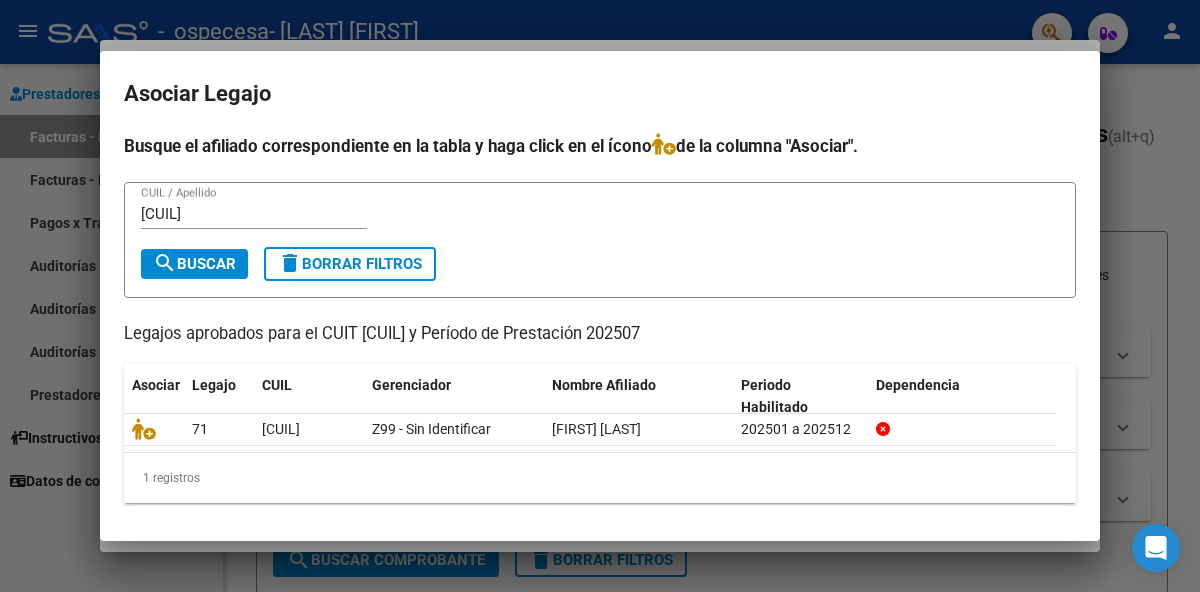 click at bounding box center [600, 296] 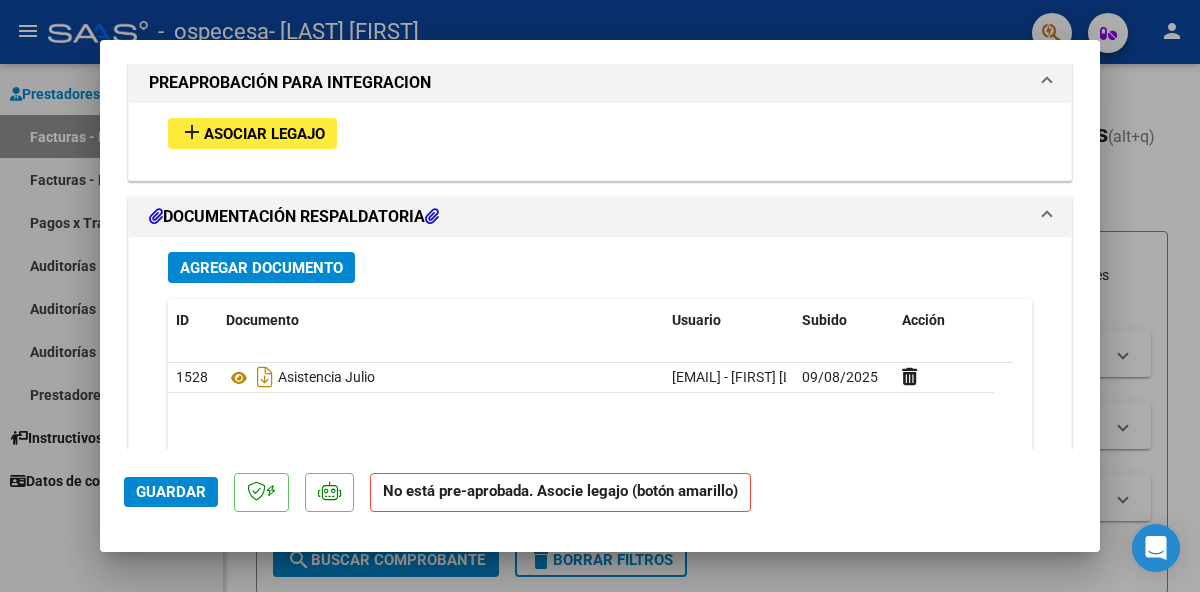 click on "Guardar" 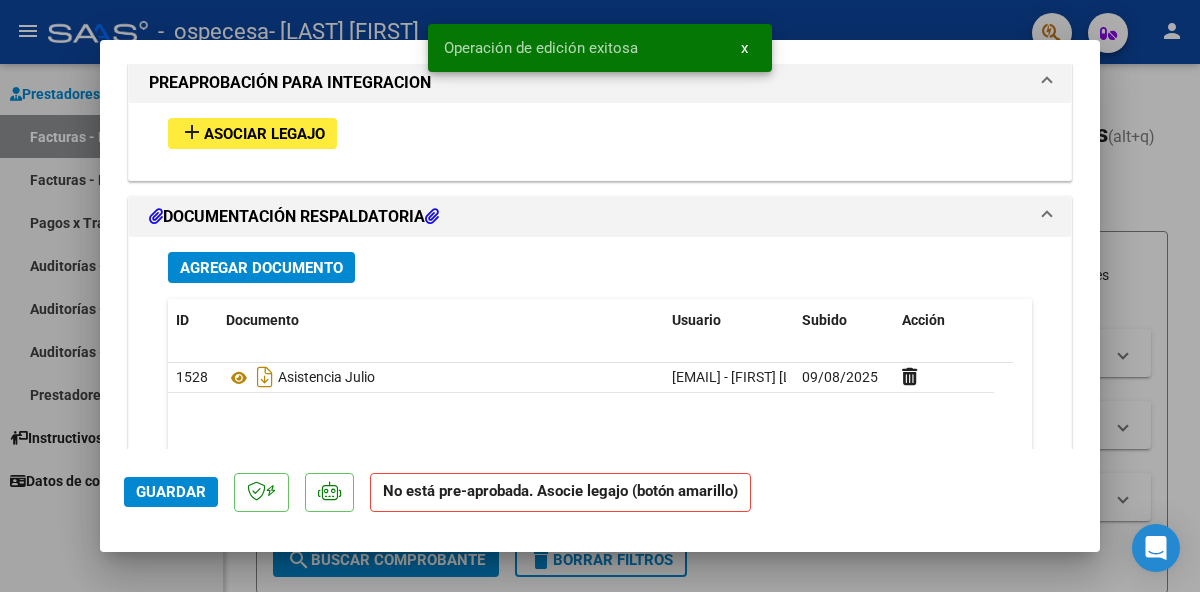 click at bounding box center [600, 296] 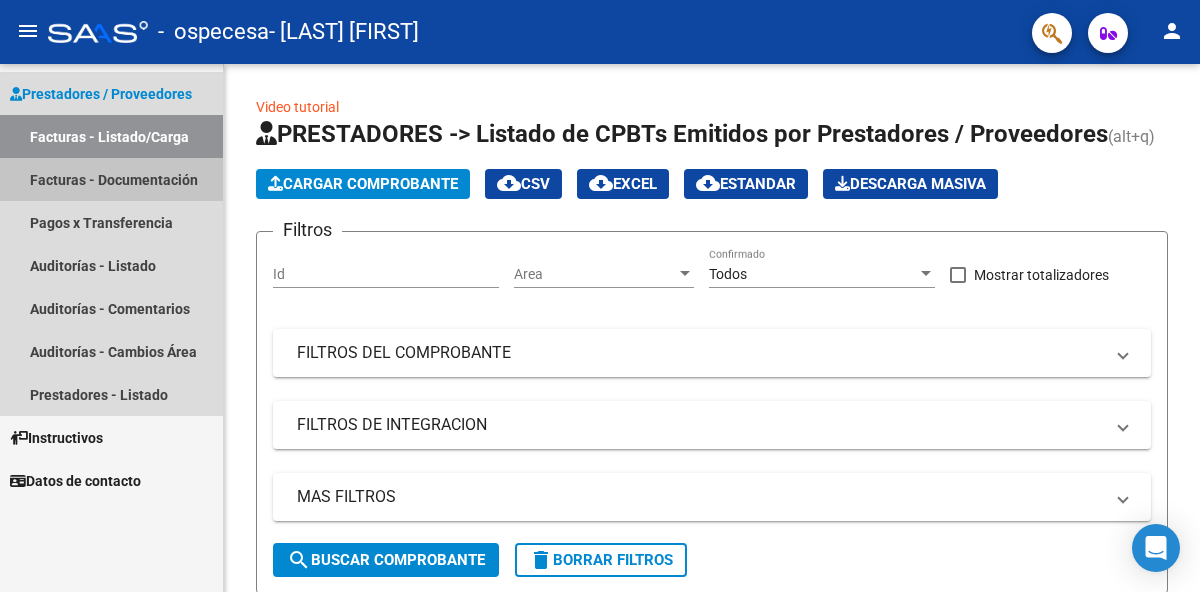 click on "Facturas - Documentación" at bounding box center (111, 179) 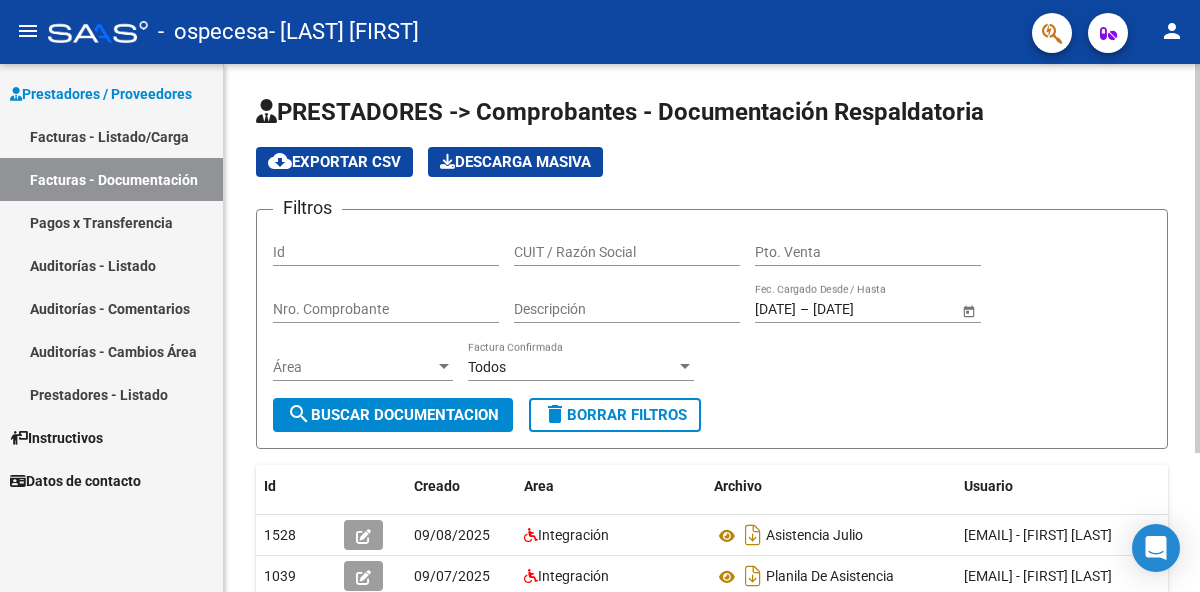 scroll, scrollTop: 188, scrollLeft: 0, axis: vertical 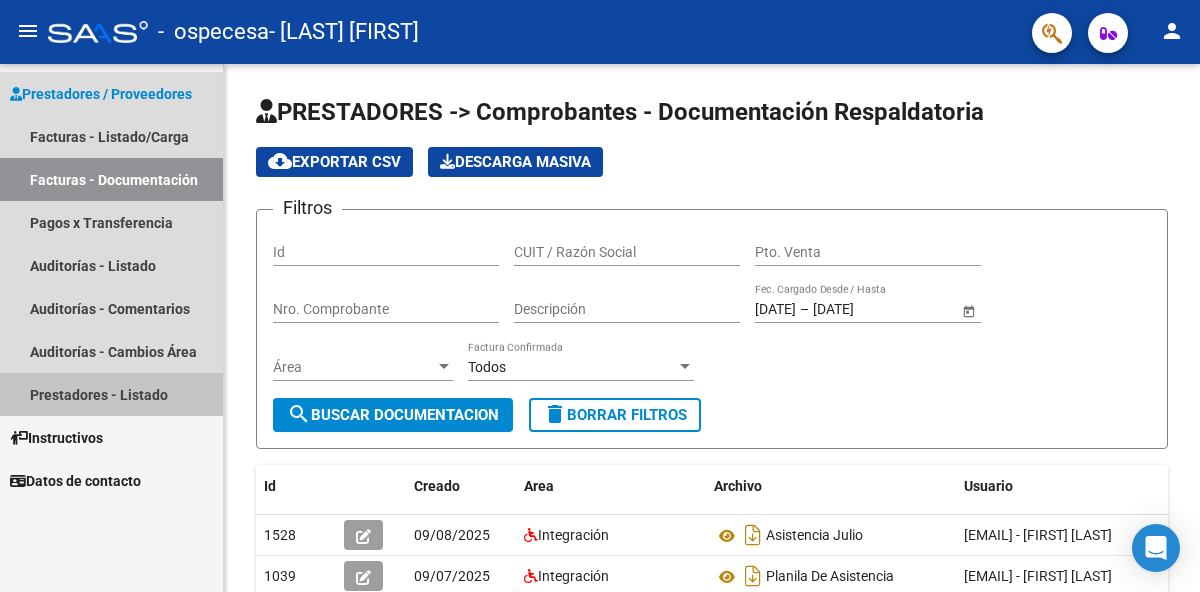 click on "Prestadores - Listado" at bounding box center [111, 394] 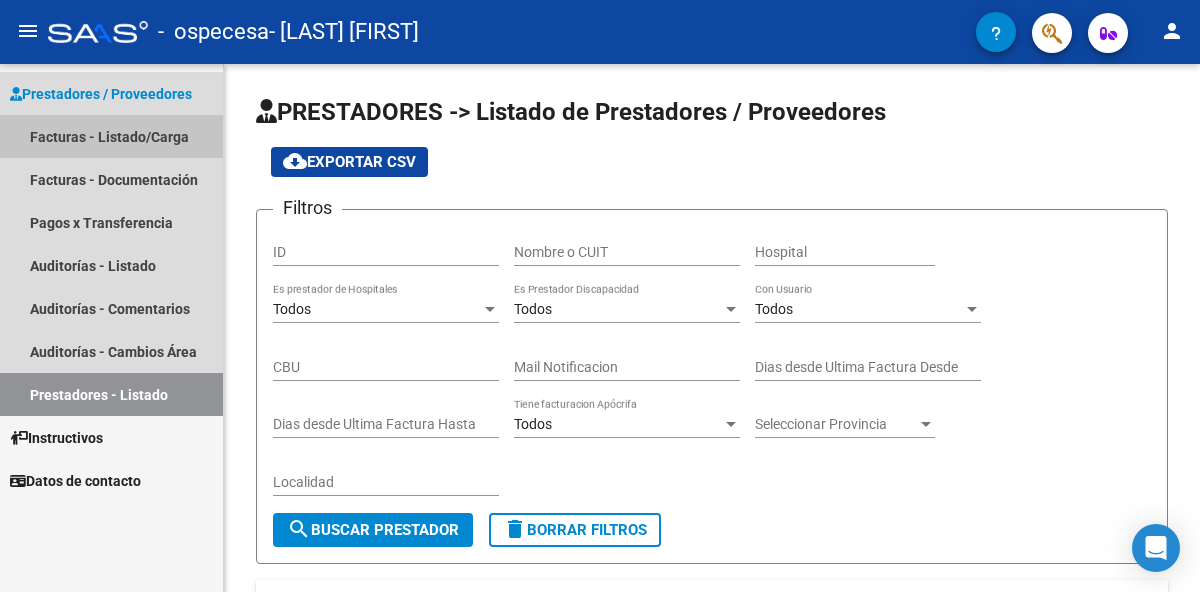 click on "Facturas - Listado/Carga" at bounding box center [111, 136] 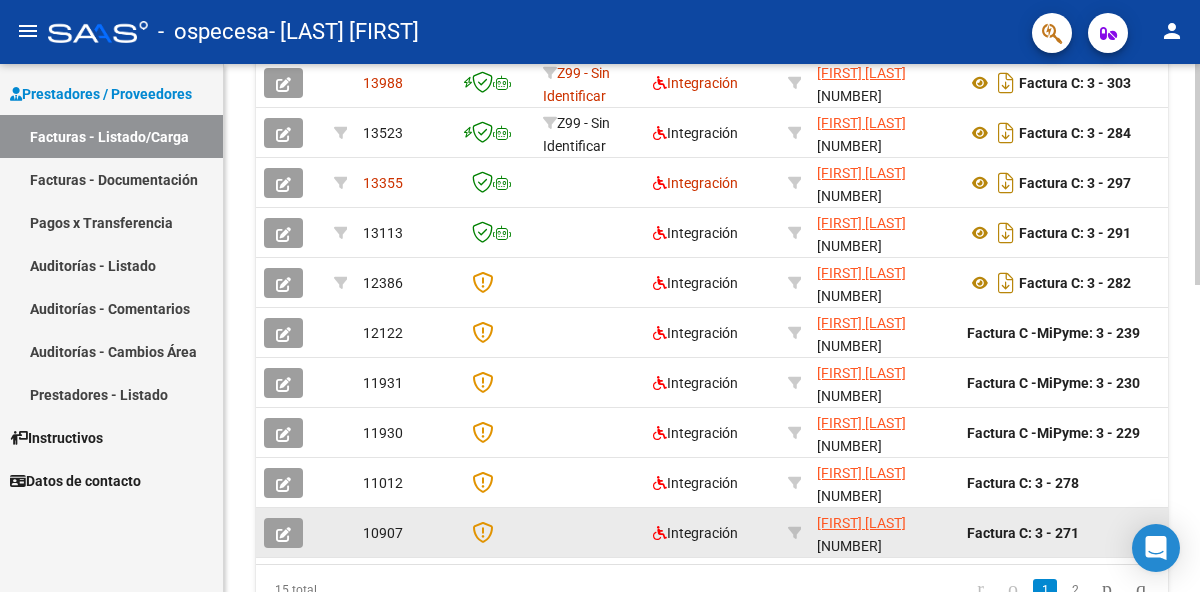 scroll, scrollTop: 416, scrollLeft: 0, axis: vertical 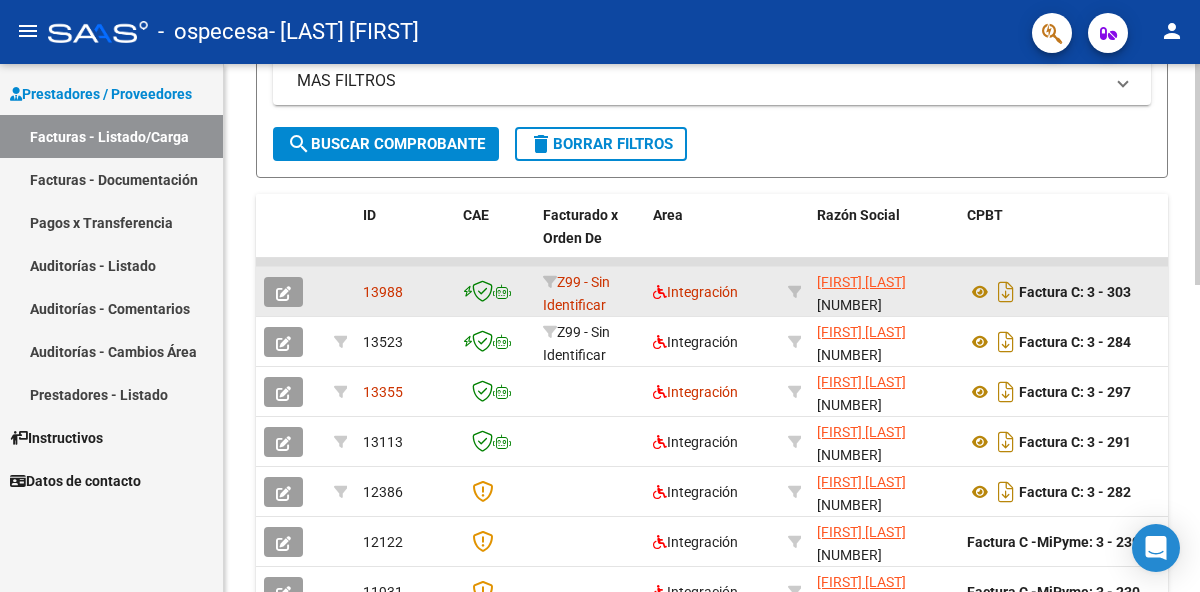 click on "Z99 - Sin Identificar" 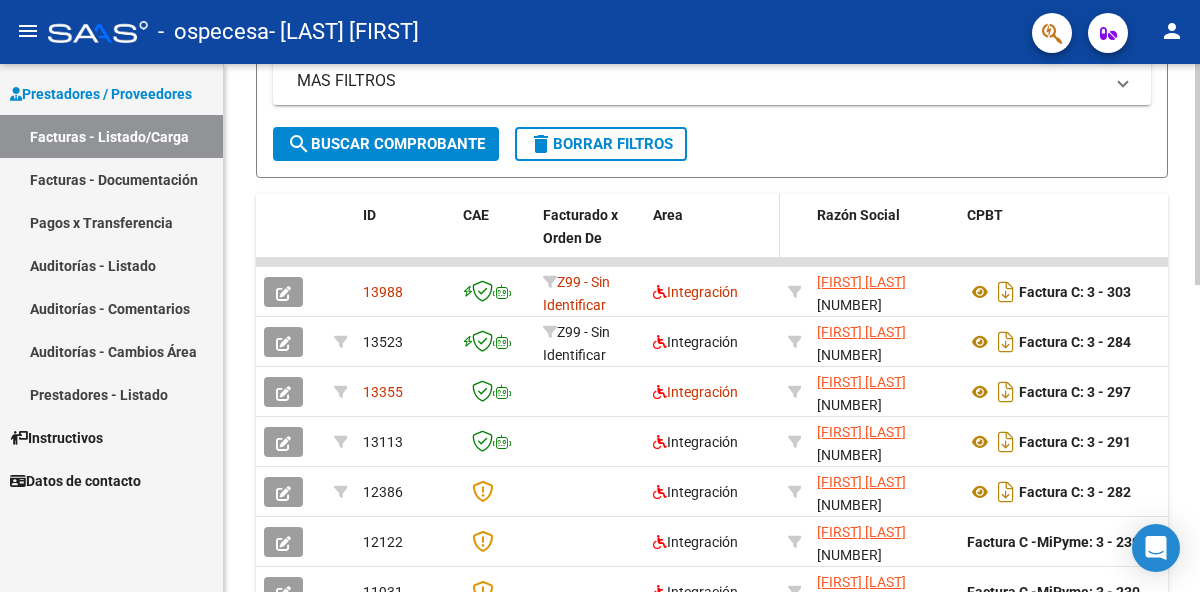 scroll, scrollTop: 0, scrollLeft: 0, axis: both 